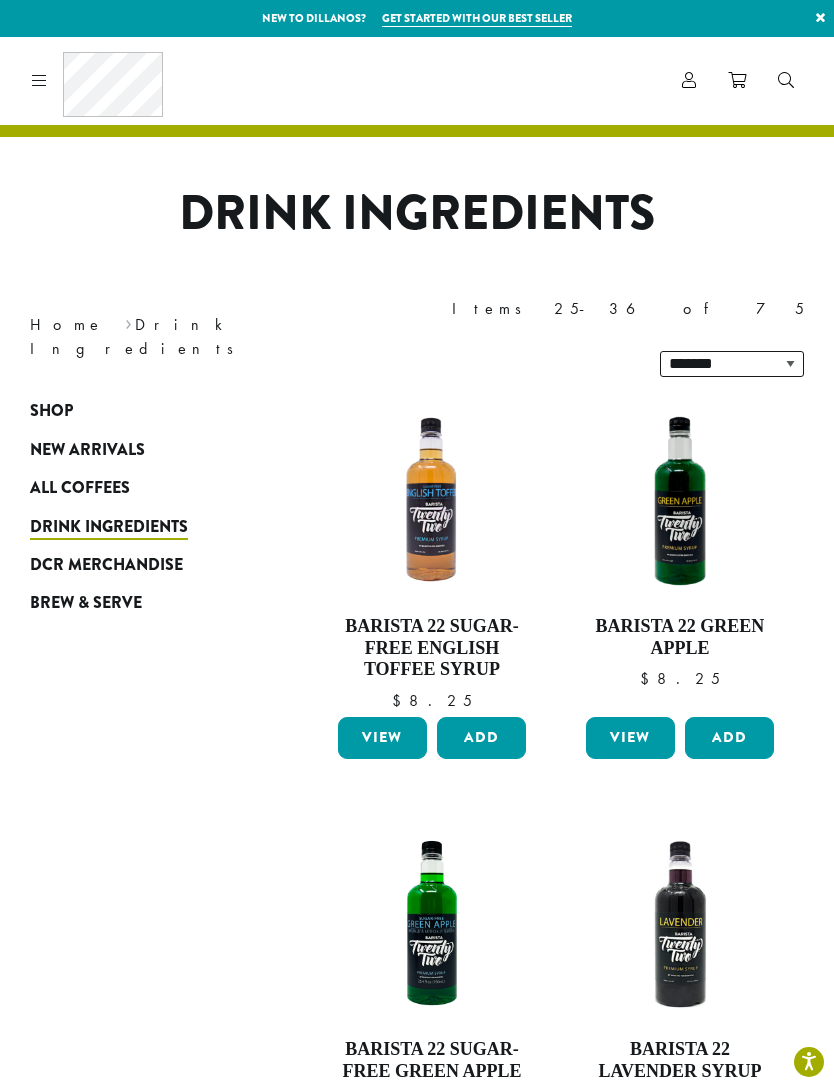 scroll, scrollTop: 0, scrollLeft: 0, axis: both 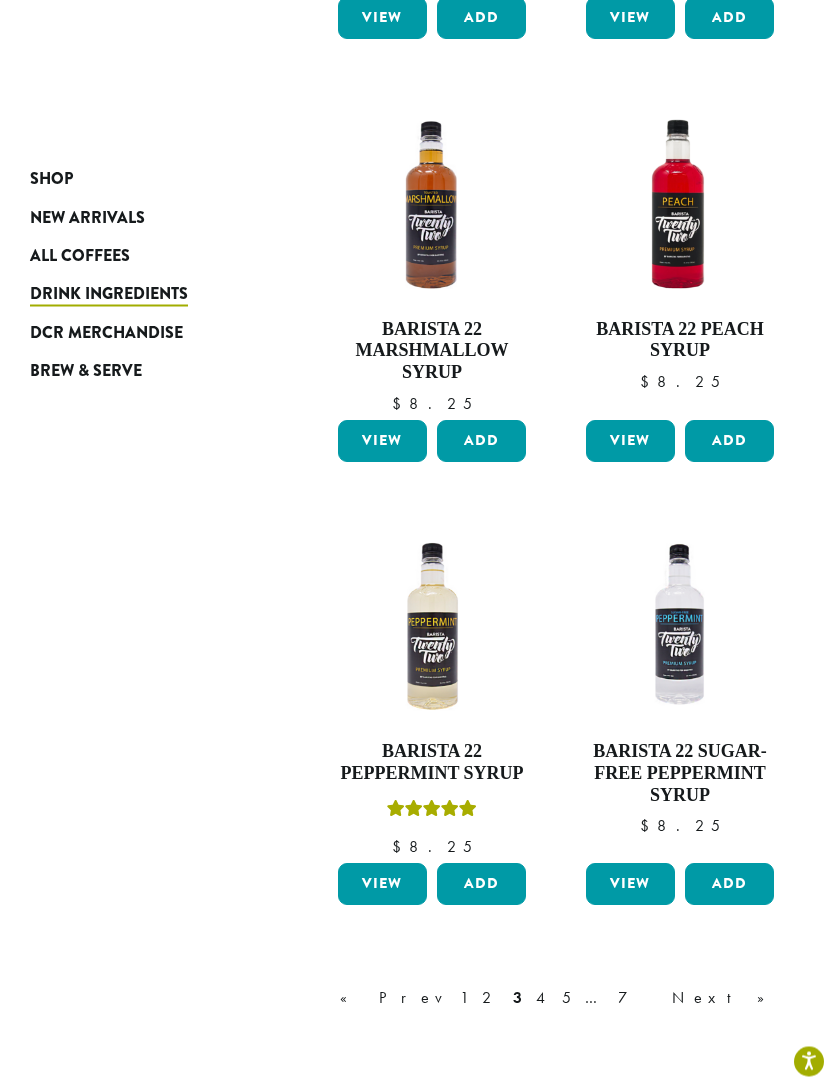 click on "4" at bounding box center (542, 999) 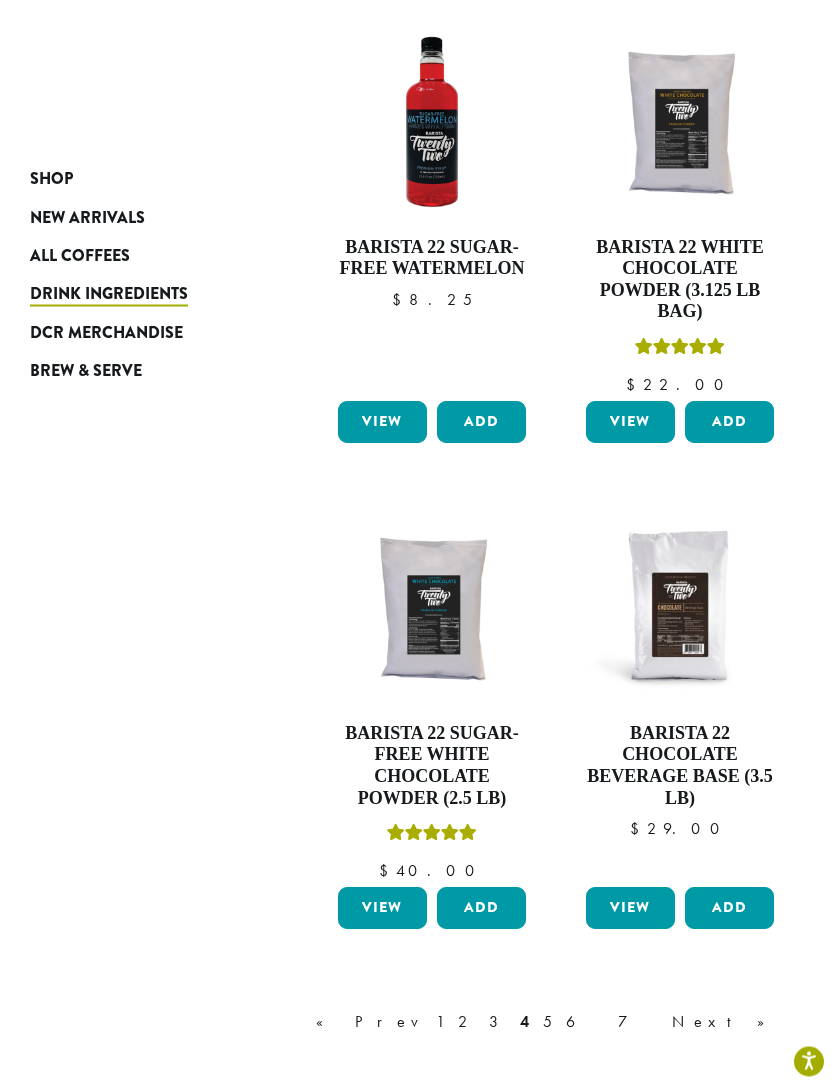 scroll, scrollTop: 2143, scrollLeft: 0, axis: vertical 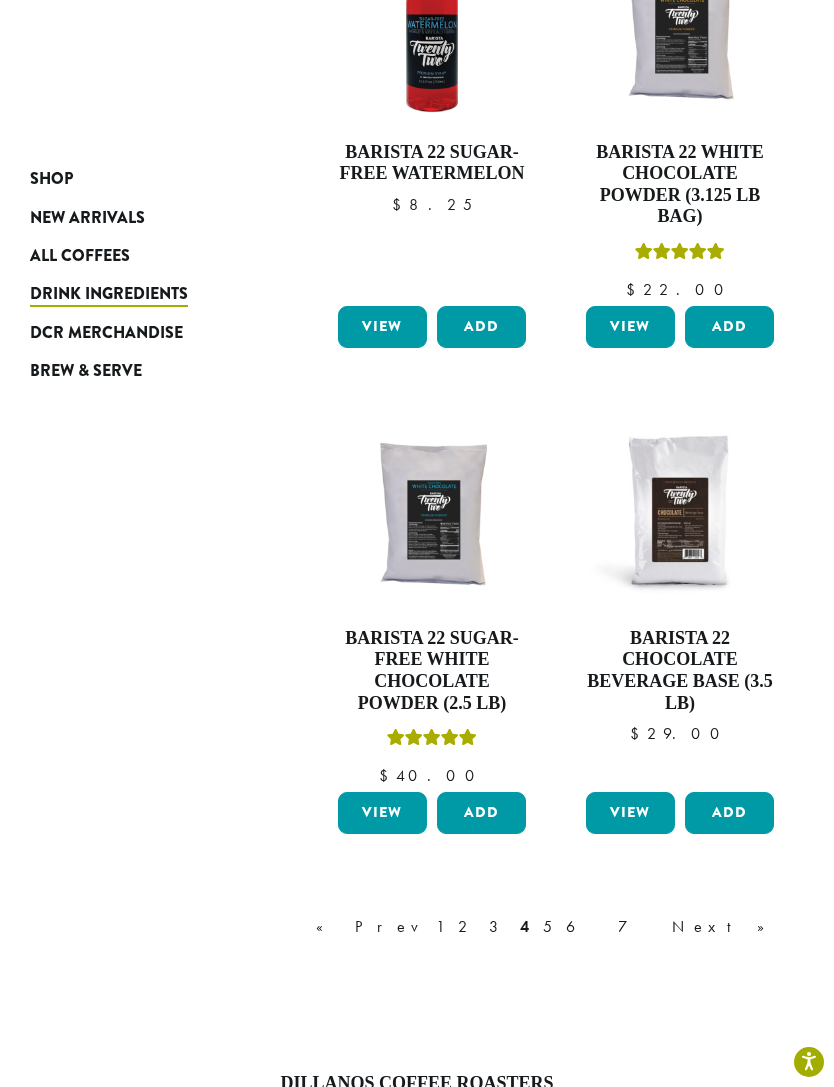 click on "« Prev 1 2 3 4 5 6 7 Next »" at bounding box center (550, 927) 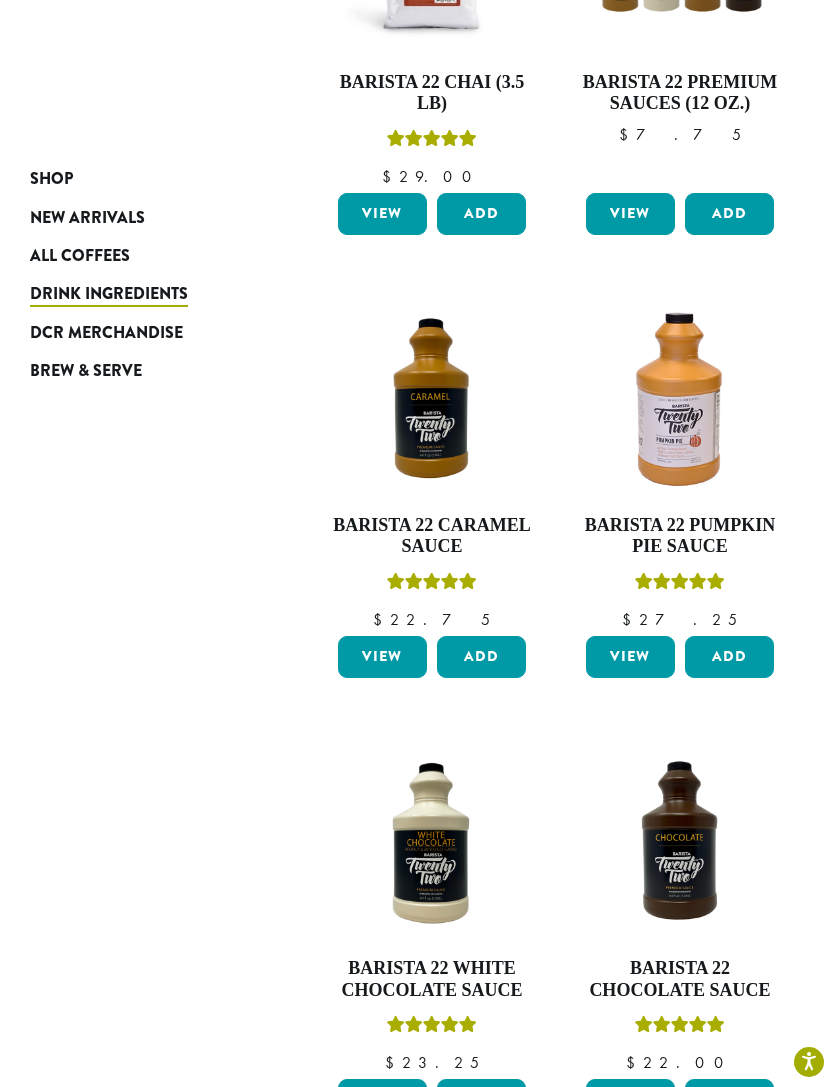 scroll, scrollTop: 122, scrollLeft: 0, axis: vertical 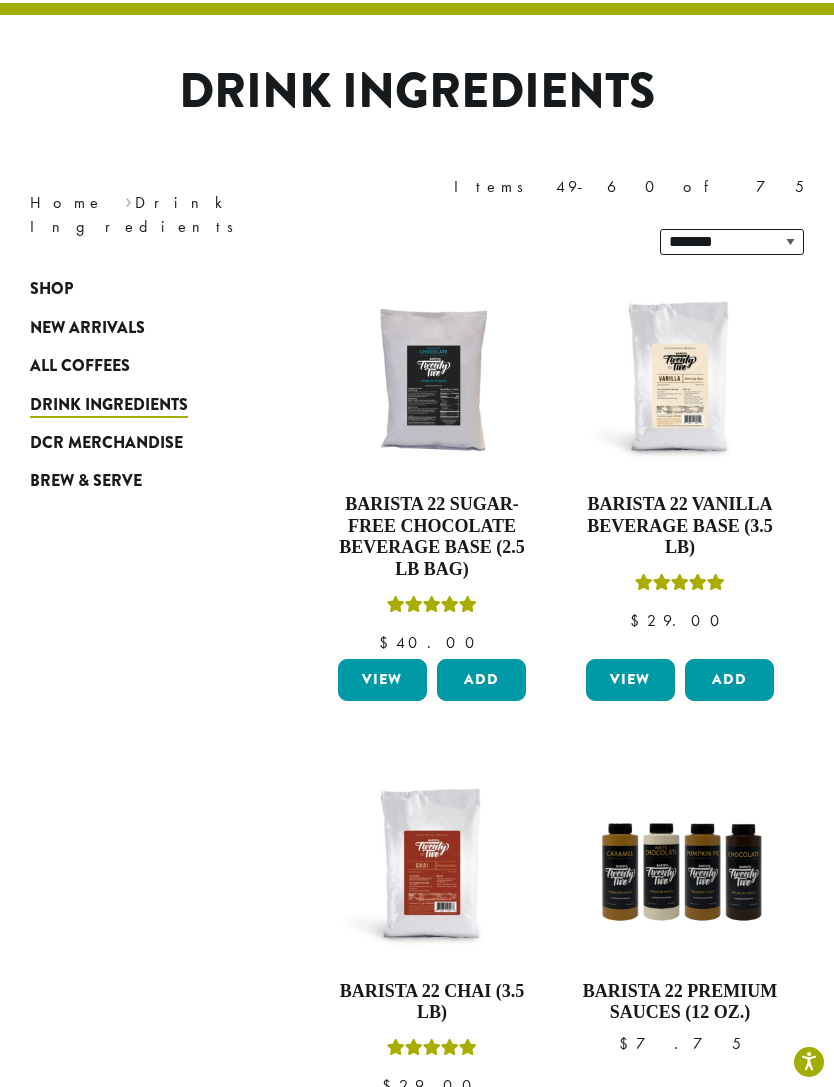 click at bounding box center (680, 379) 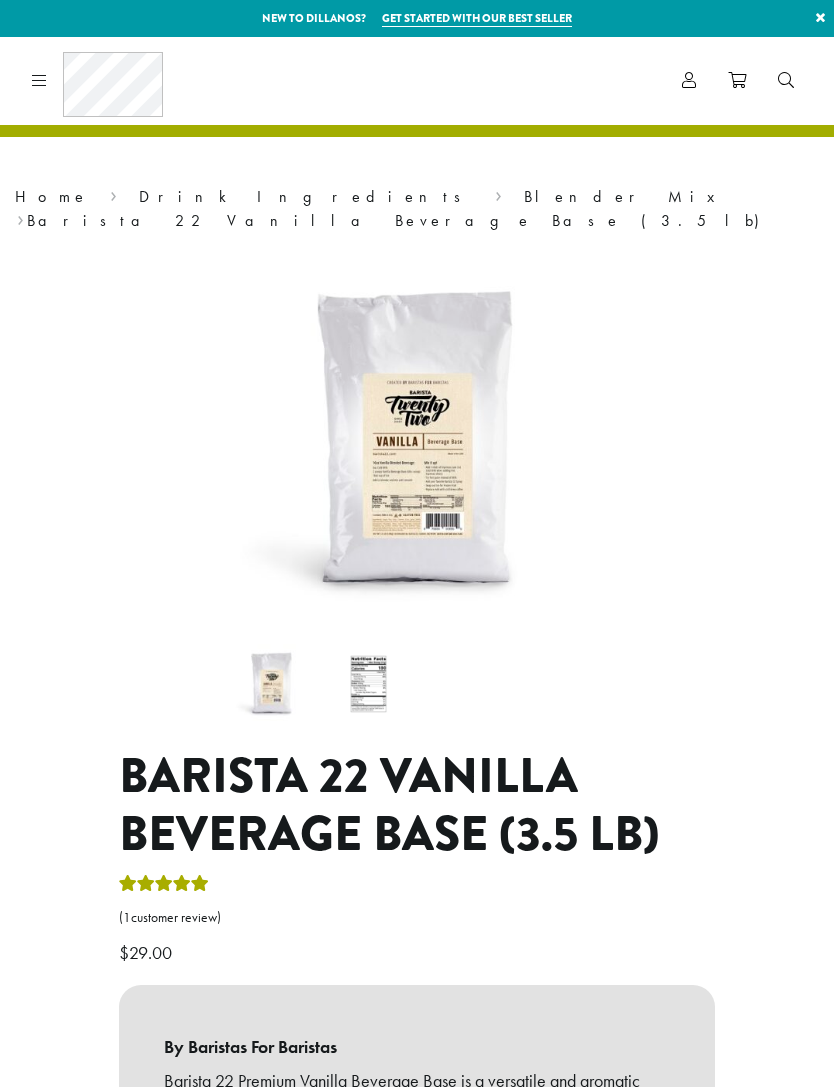 scroll, scrollTop: 0, scrollLeft: 0, axis: both 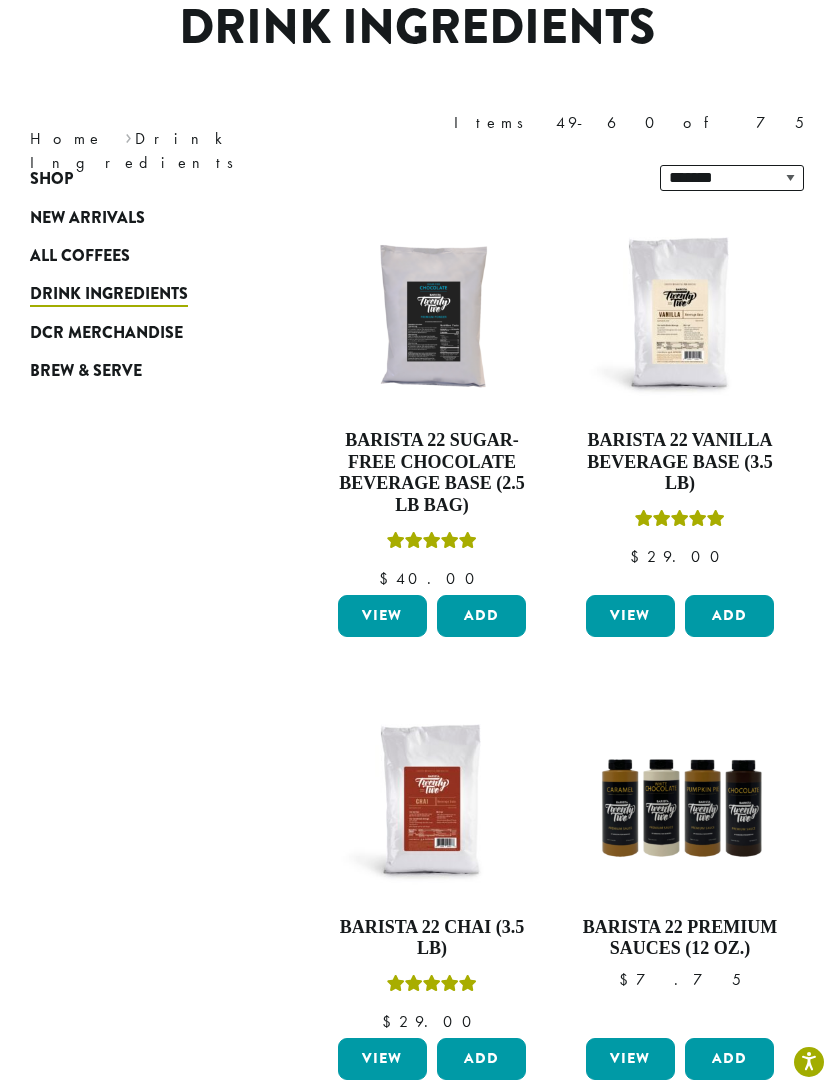 click at bounding box center (432, 315) 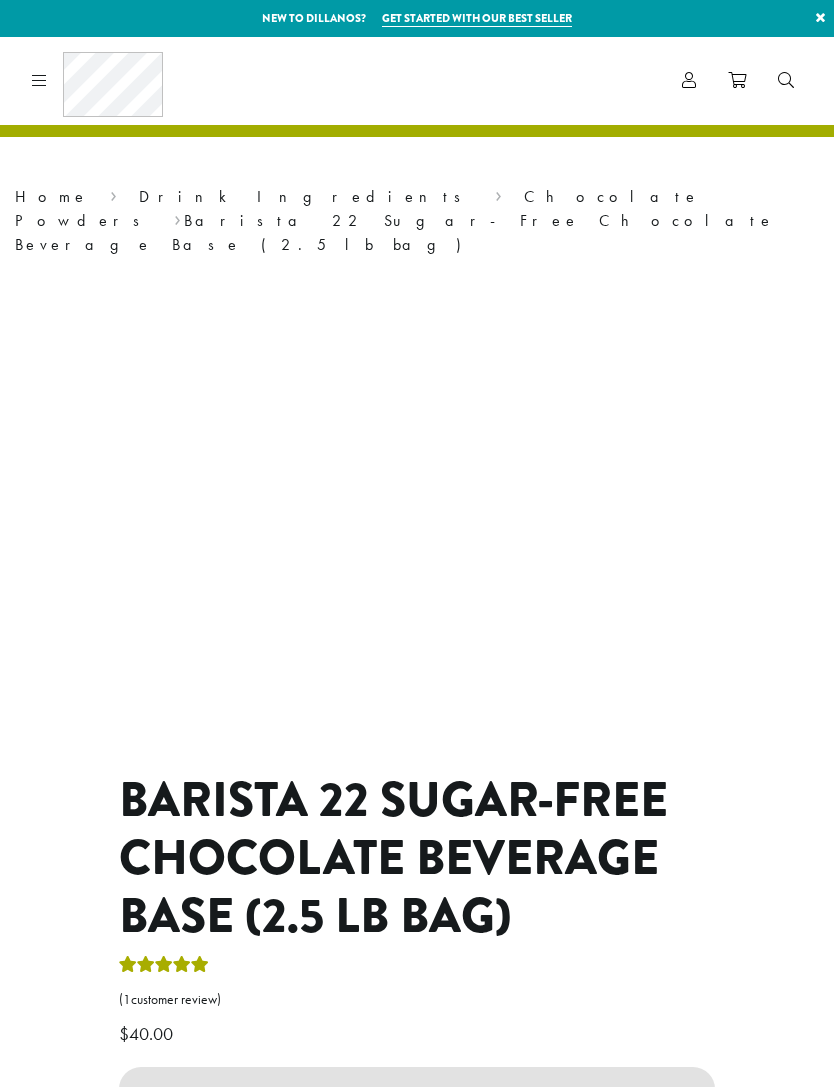 scroll, scrollTop: 0, scrollLeft: 0, axis: both 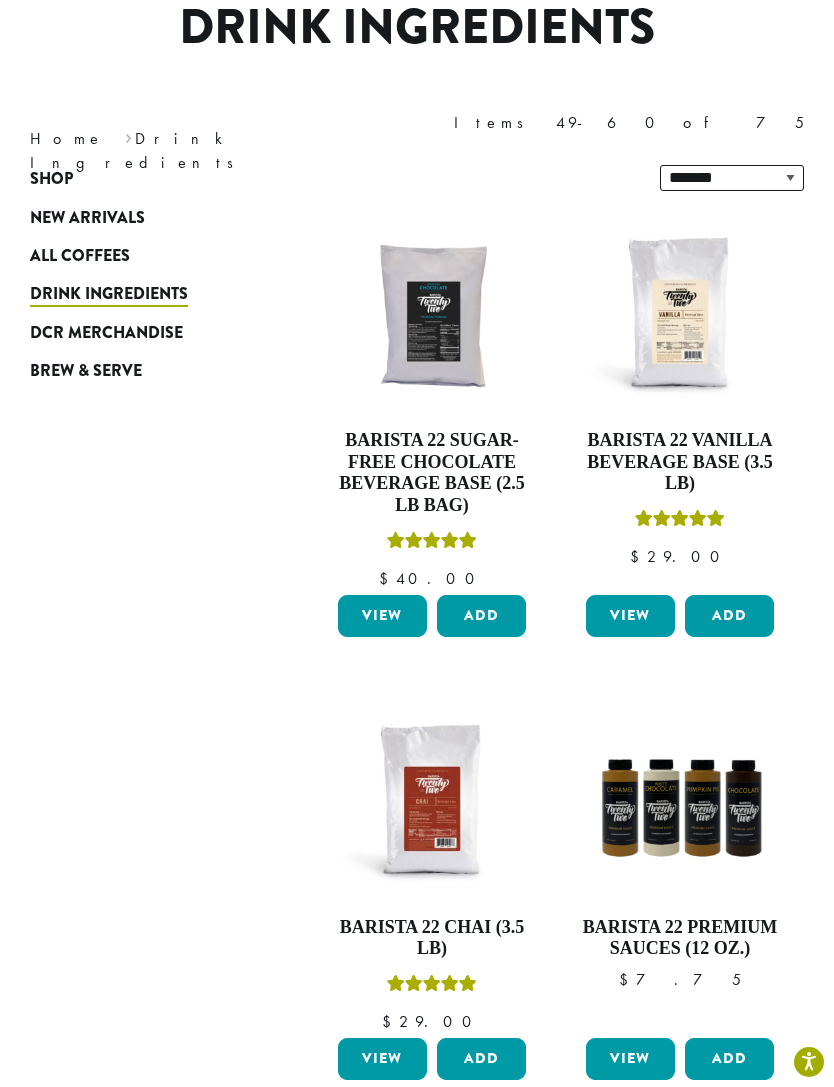 click on "Add" at bounding box center [729, 616] 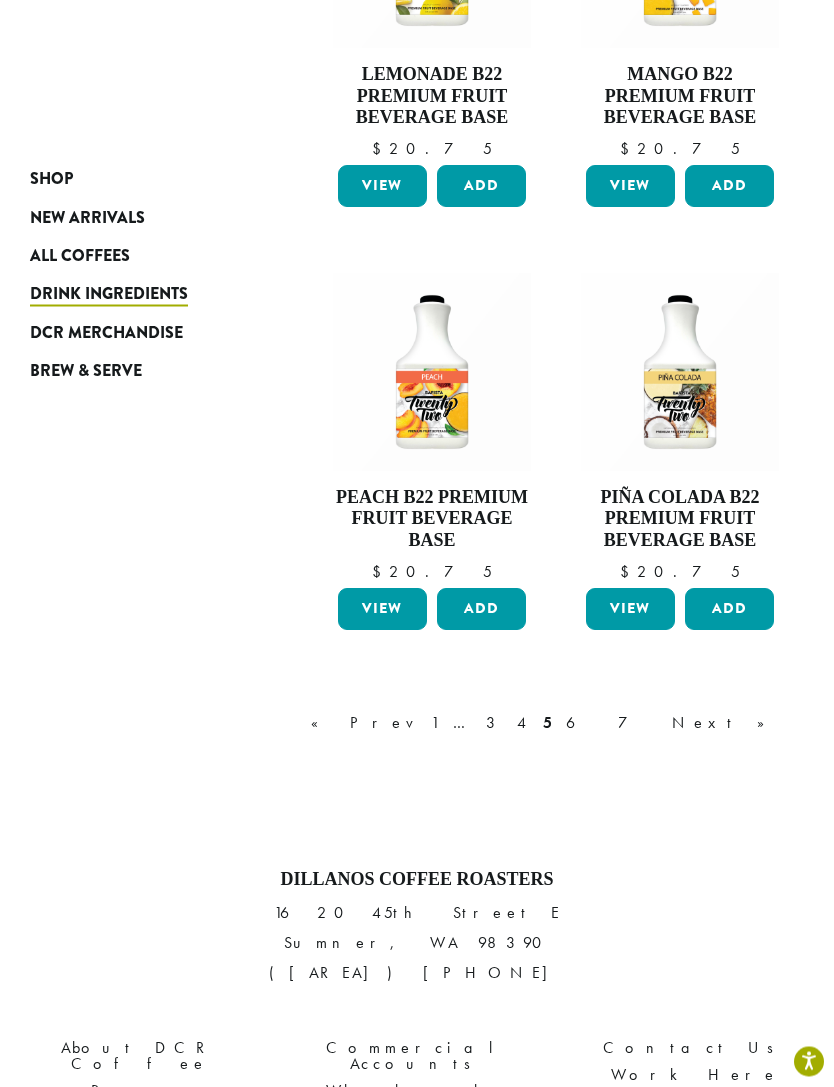 scroll, scrollTop: 2419, scrollLeft: 0, axis: vertical 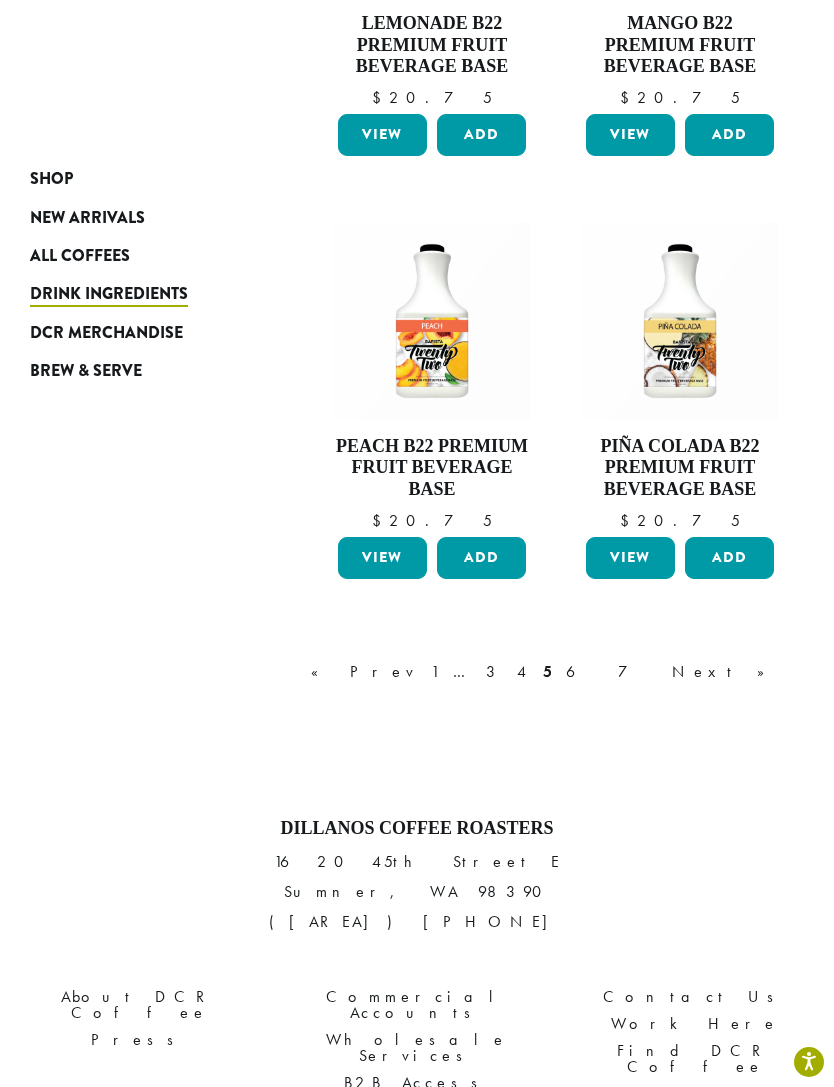 click on "6" at bounding box center [585, 672] 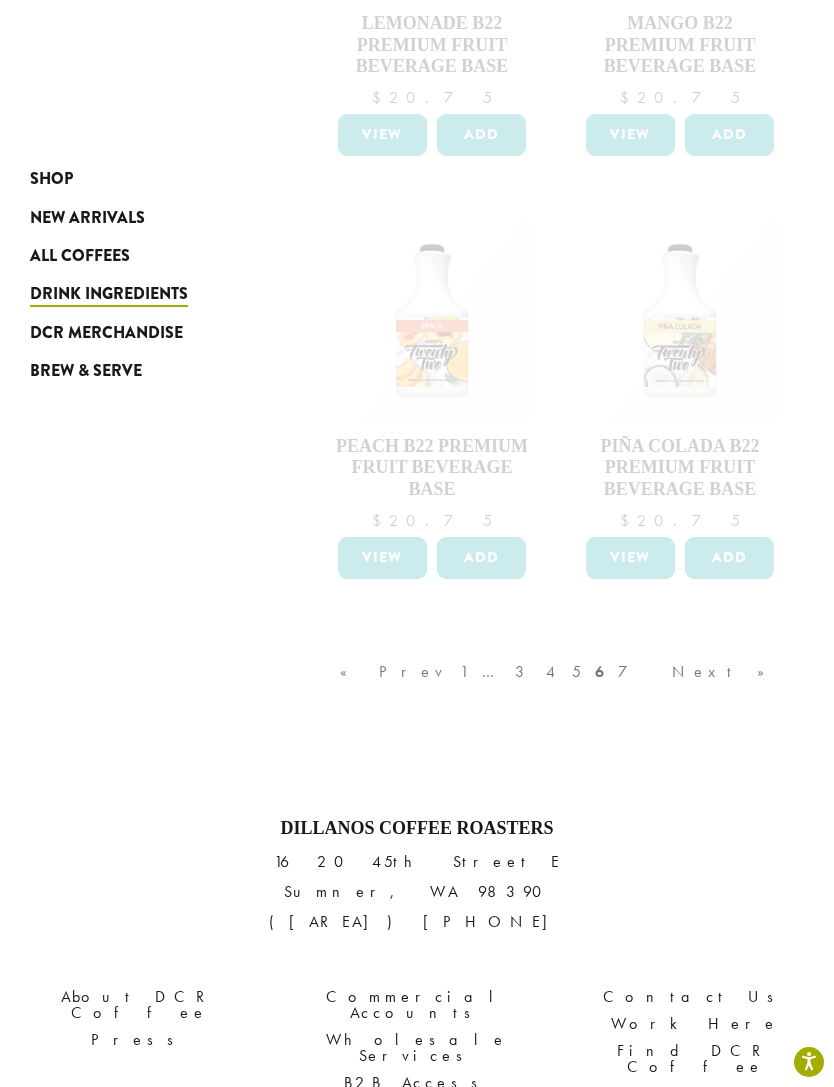 click on "« Prev 1 … 3 4 5 6 7 Next »" at bounding box center [562, 692] 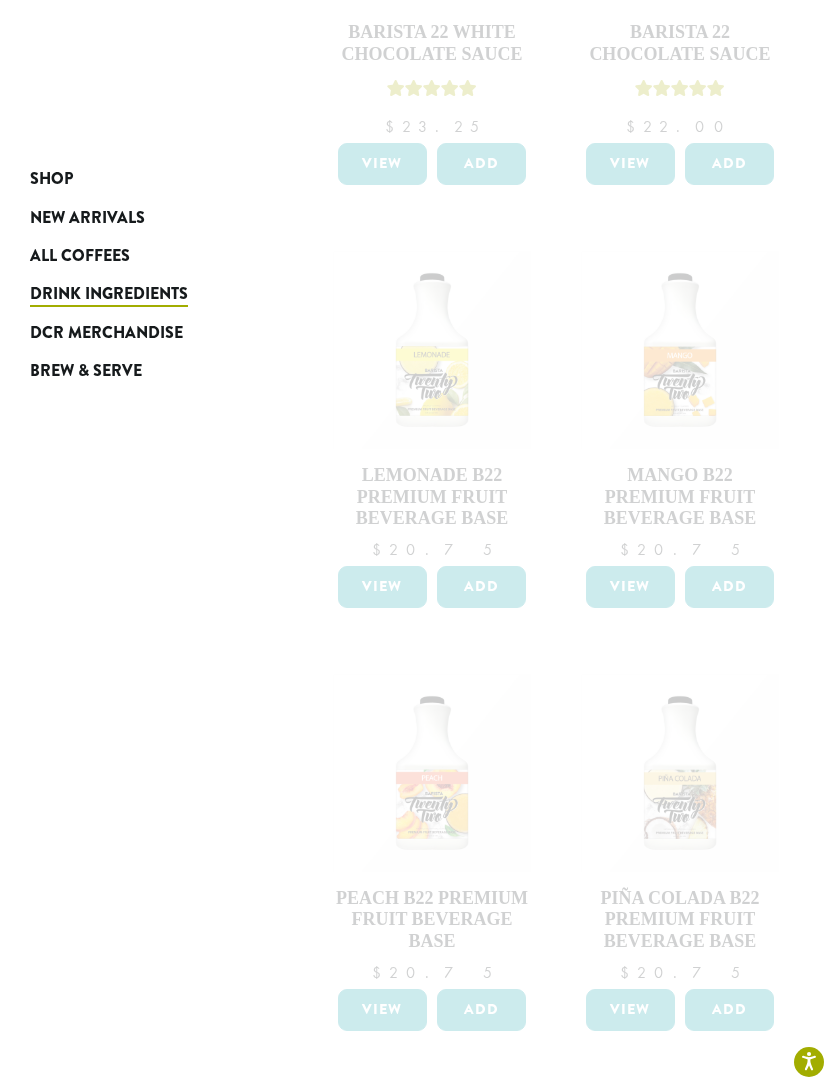 scroll, scrollTop: 1953, scrollLeft: 0, axis: vertical 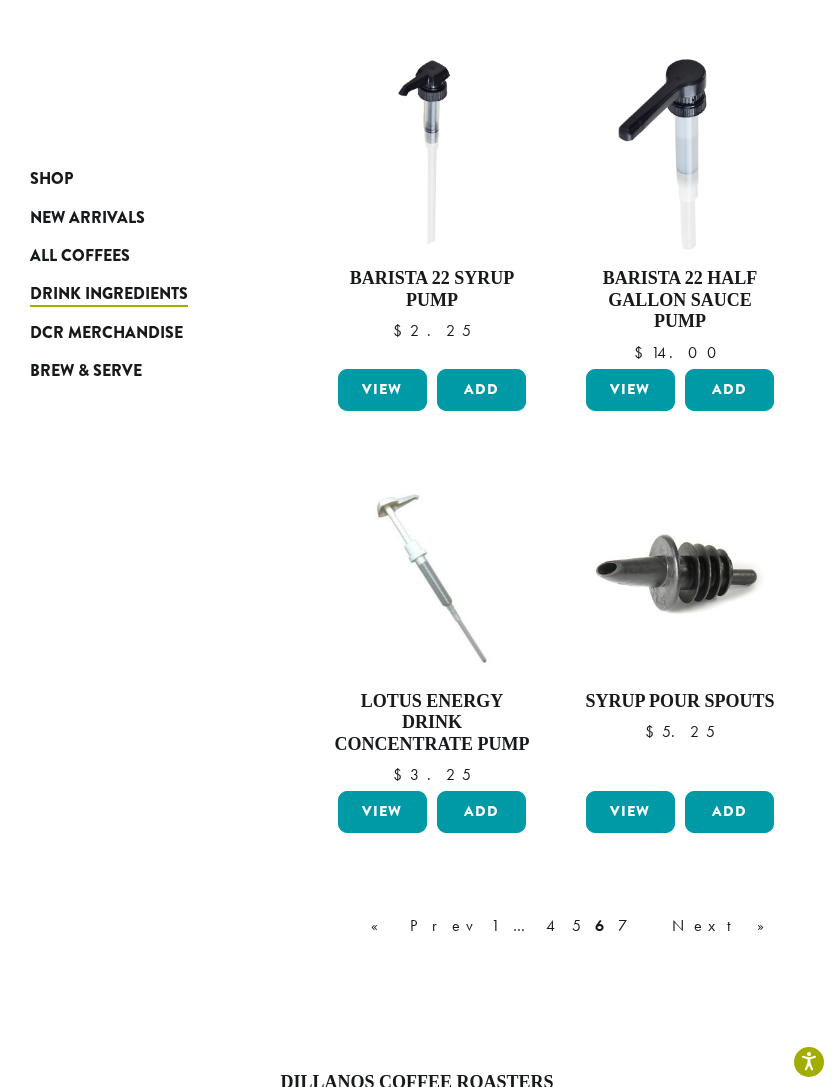 click on "1" at bounding box center [495, 926] 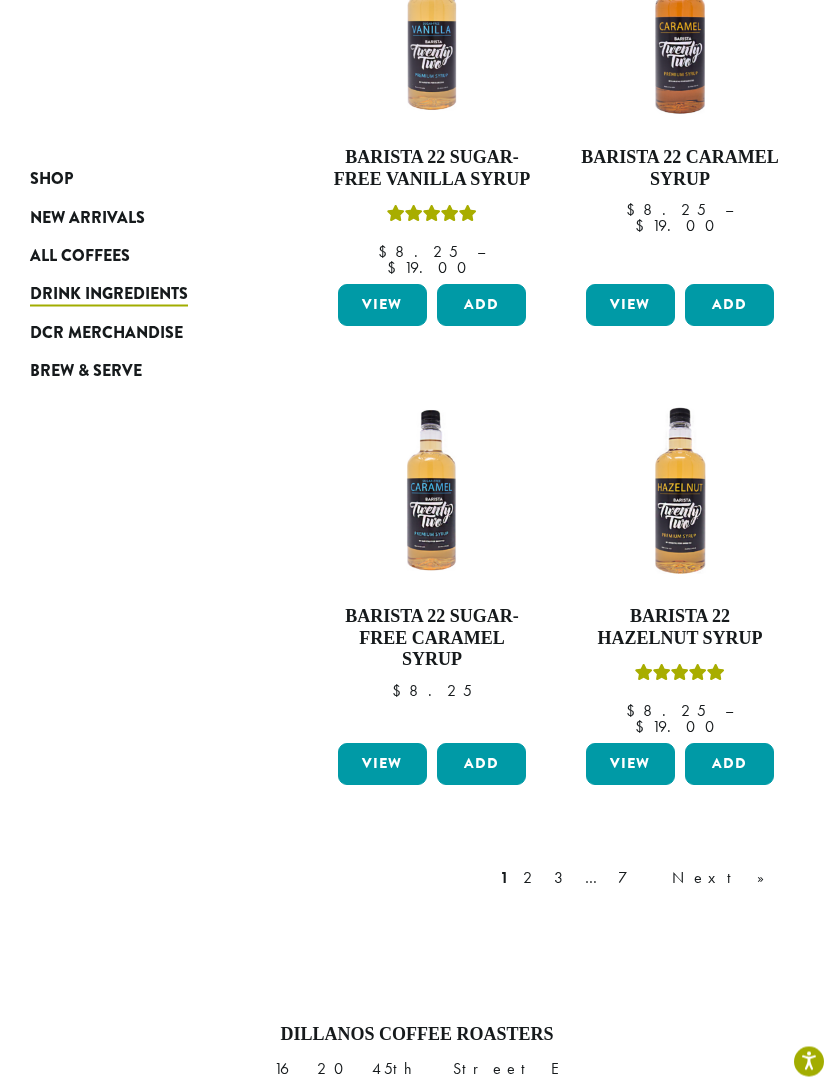 scroll, scrollTop: 2158, scrollLeft: 0, axis: vertical 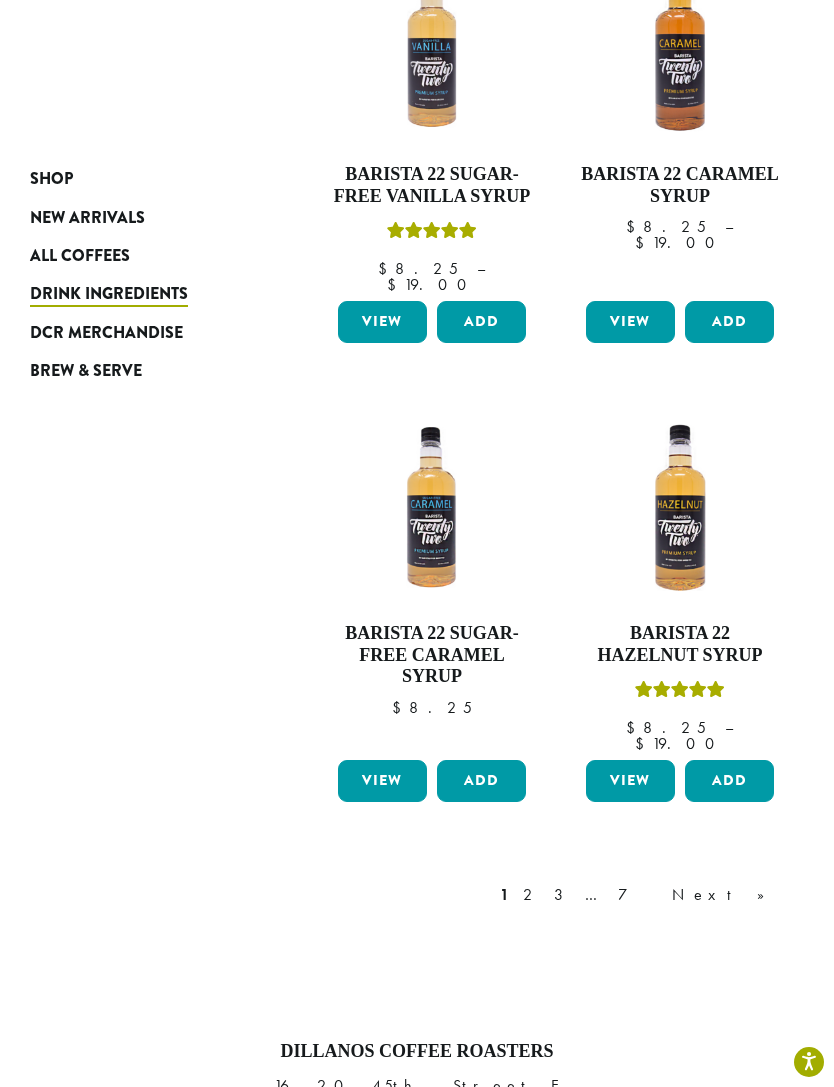 click on "Next »" at bounding box center [725, 895] 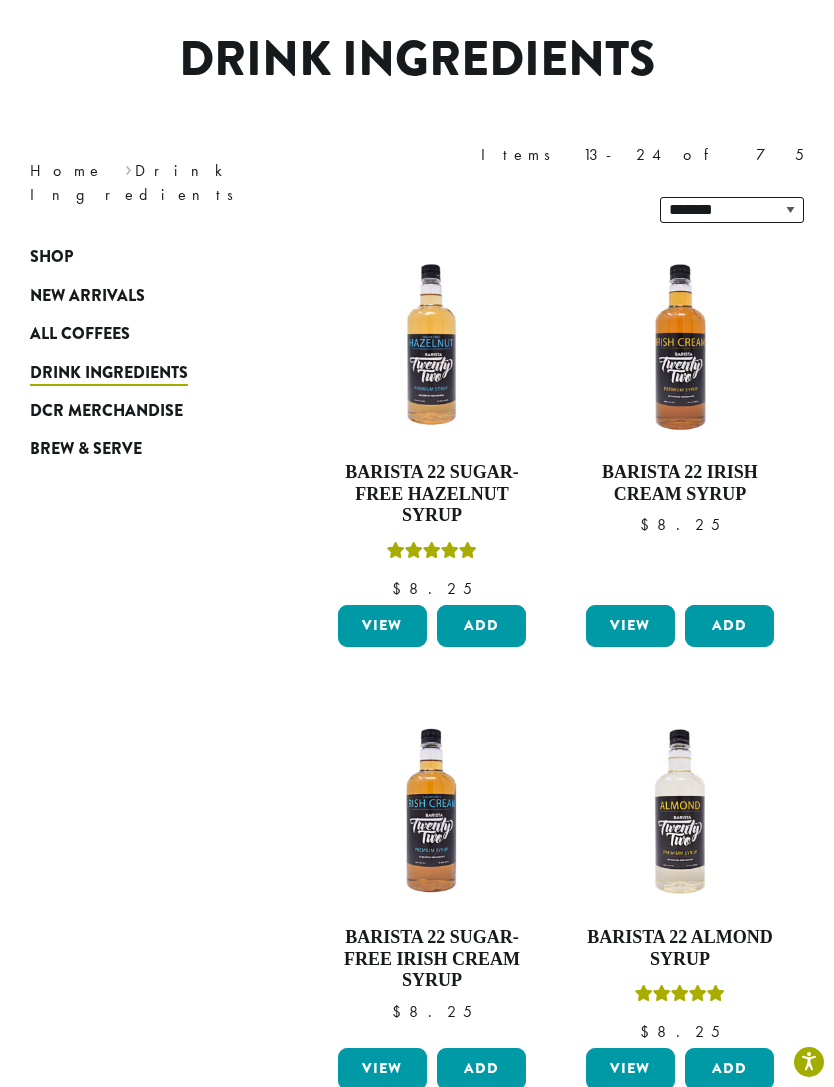 scroll, scrollTop: 0, scrollLeft: 0, axis: both 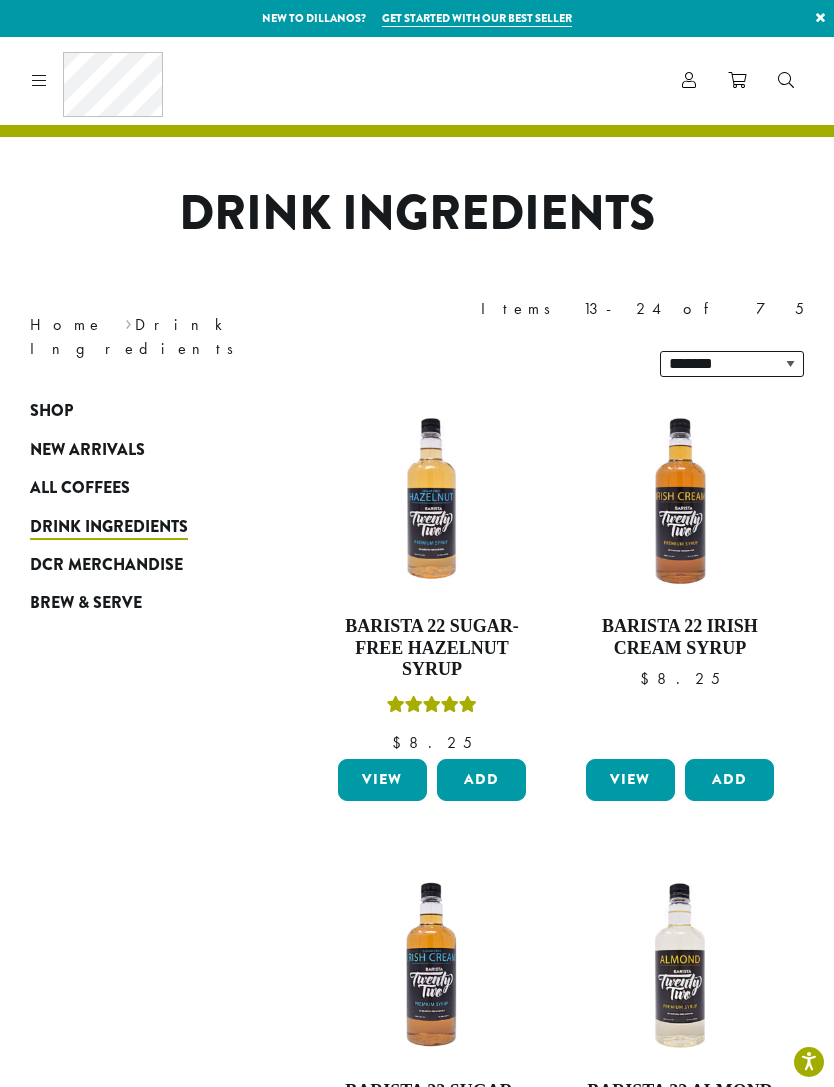 click on "All Coffees" at bounding box center [80, 488] 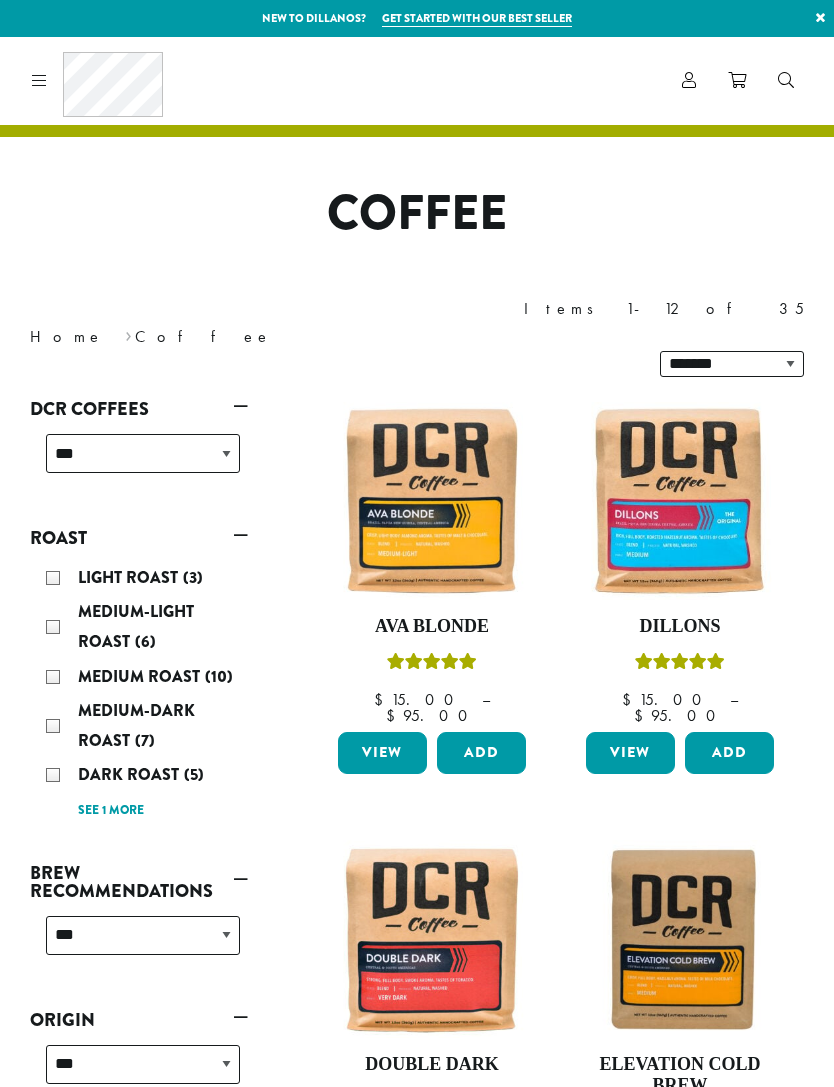 scroll, scrollTop: 0, scrollLeft: 0, axis: both 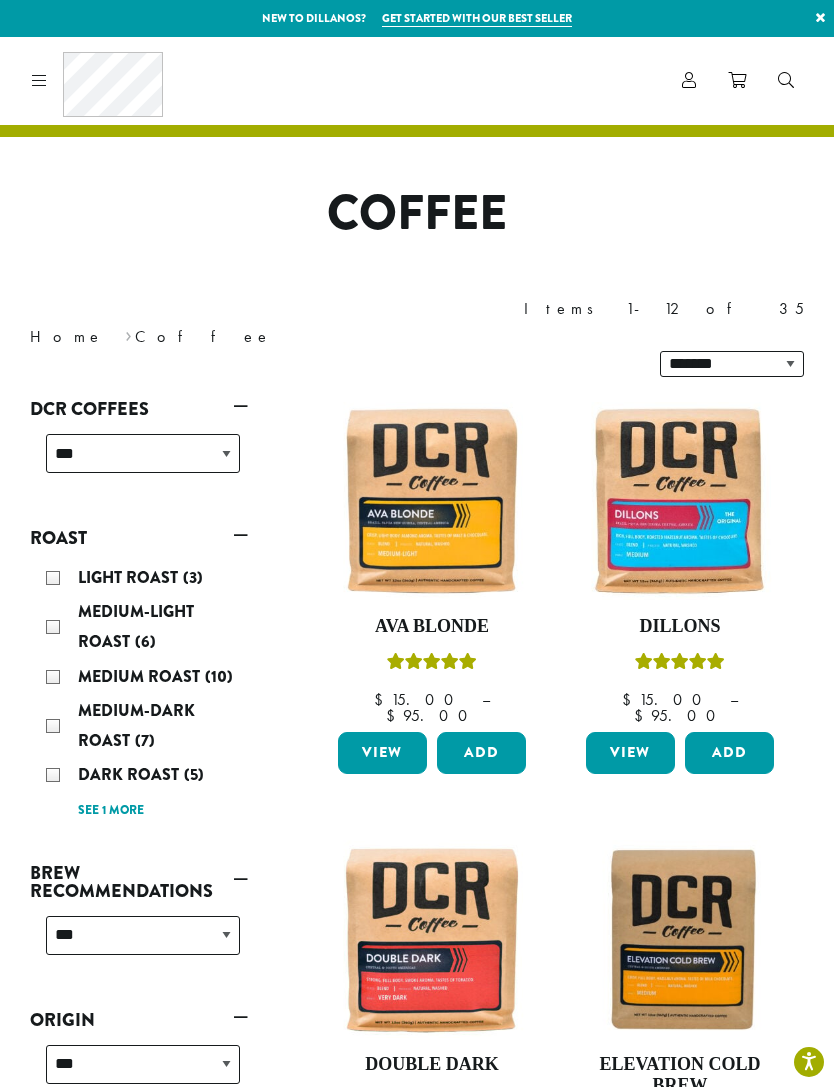 click at bounding box center [432, 501] 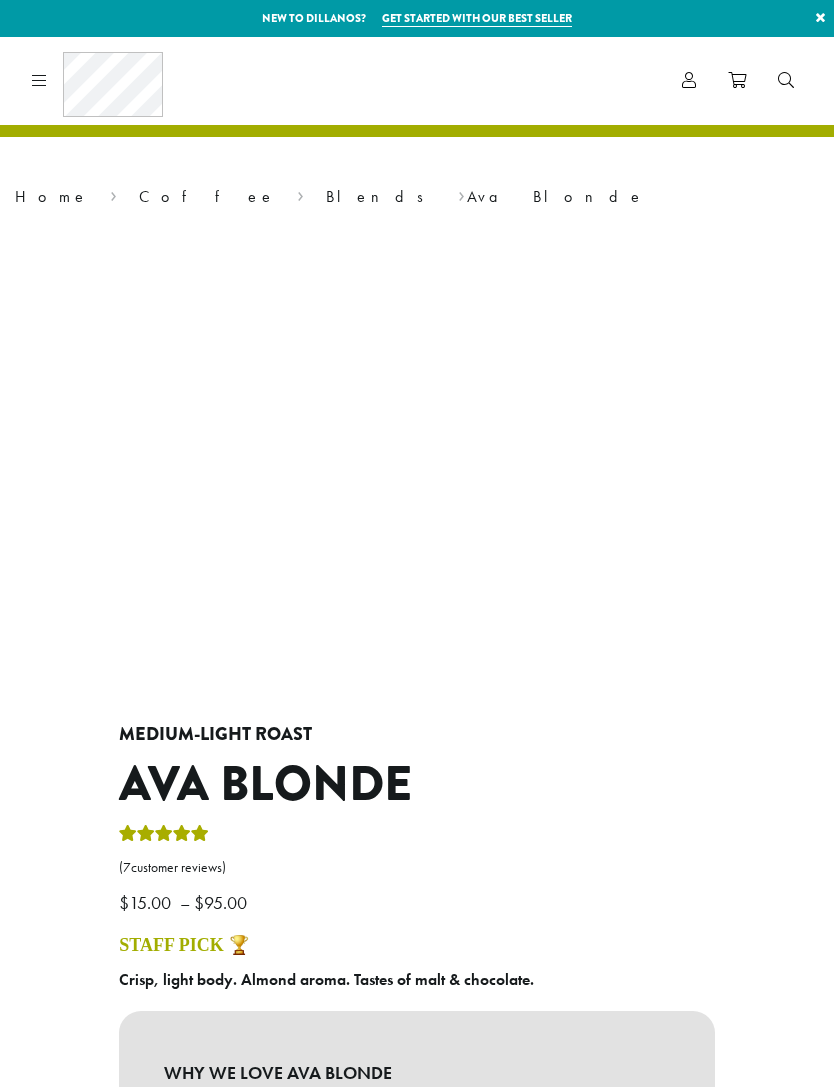 scroll, scrollTop: 0, scrollLeft: 0, axis: both 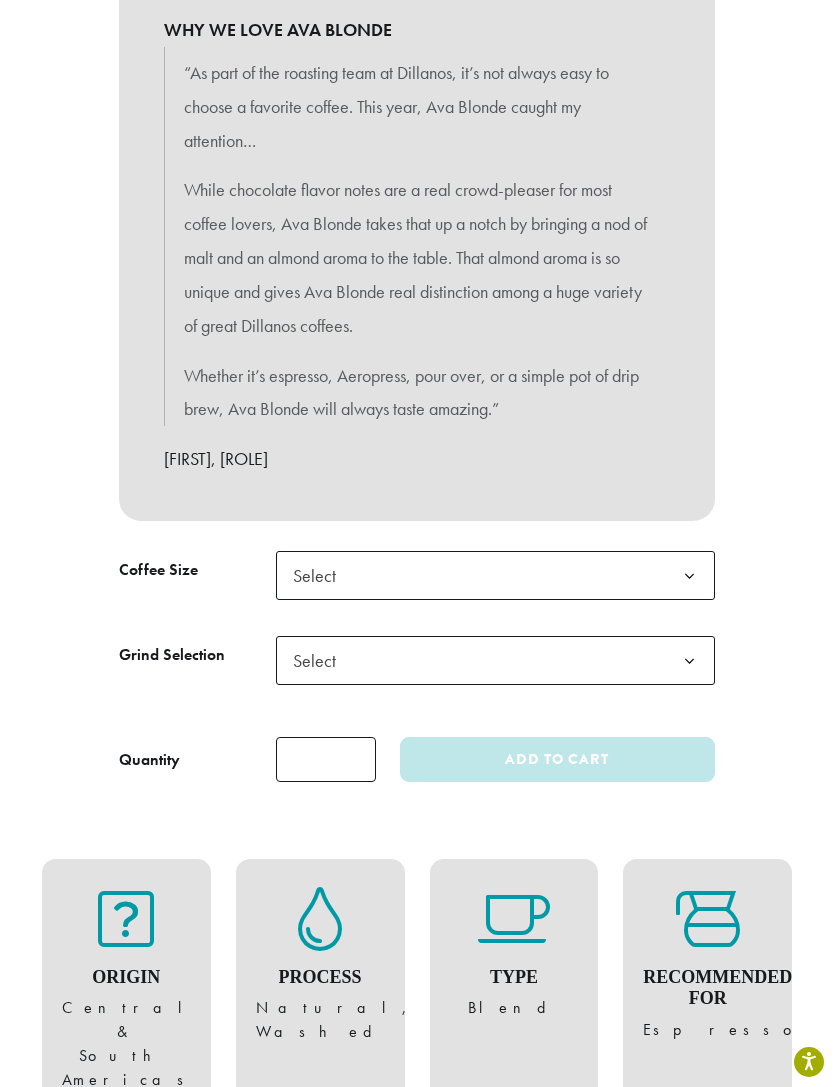 click 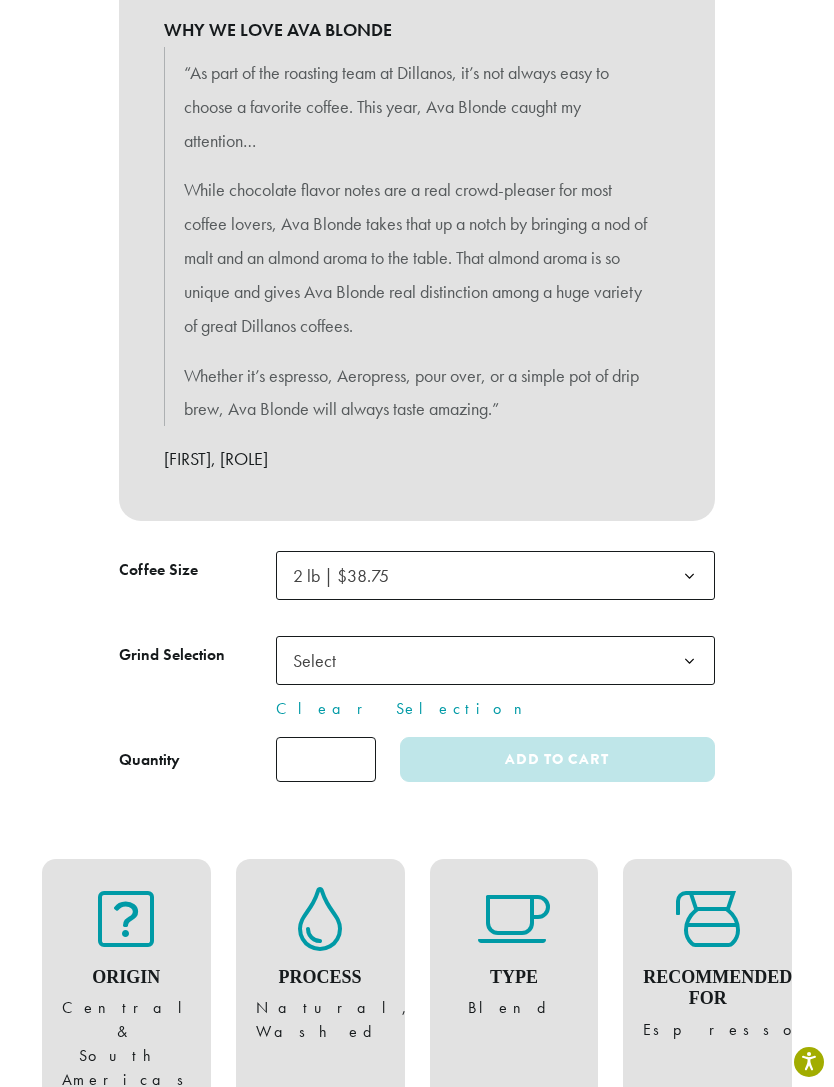 click 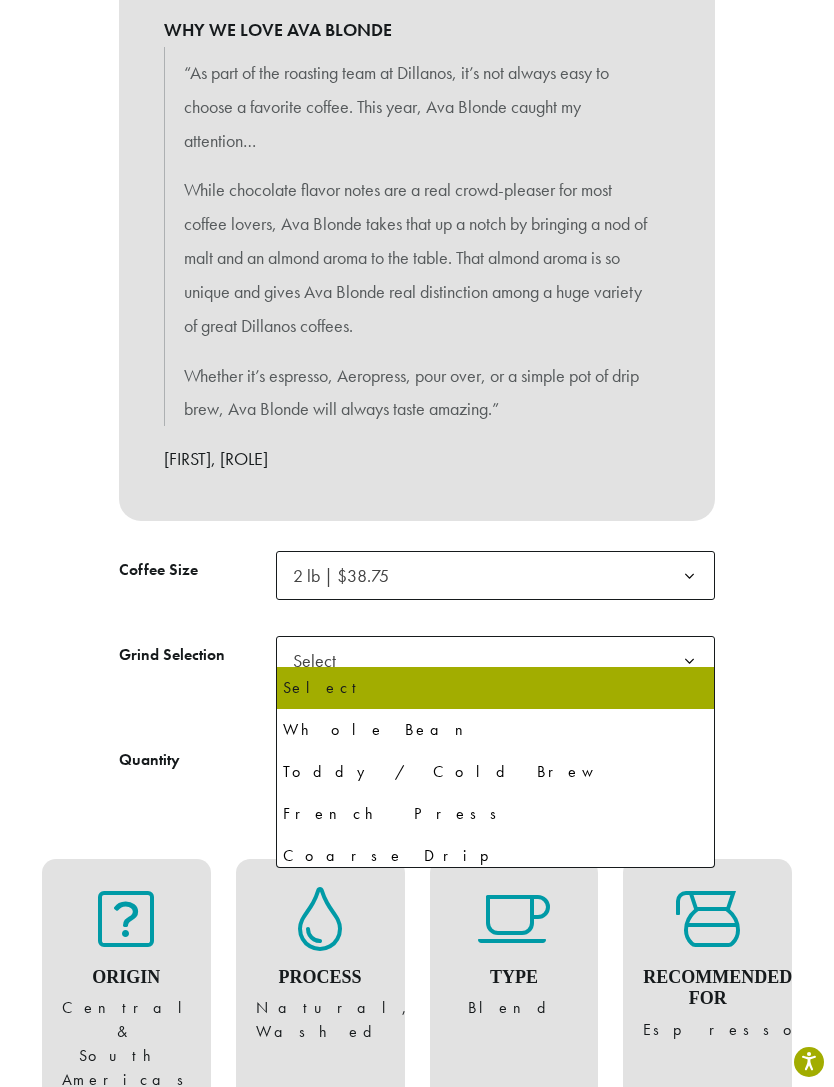select on "**********" 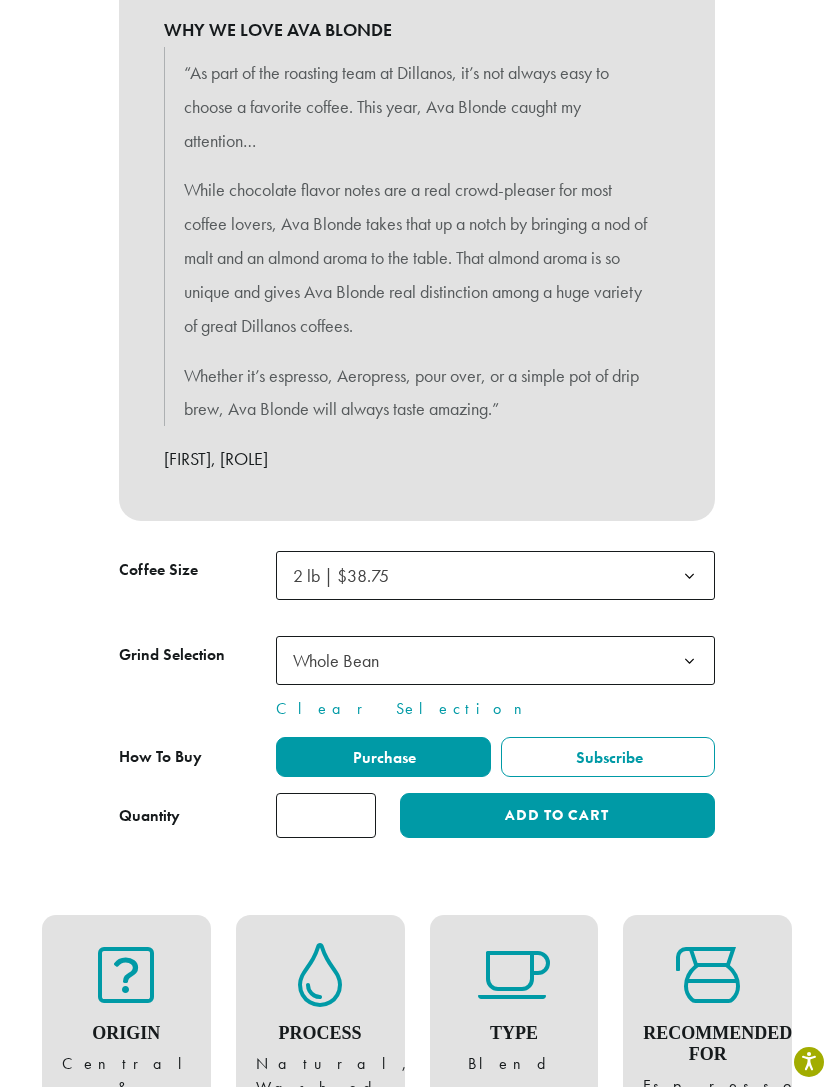 click on "Add to cart" 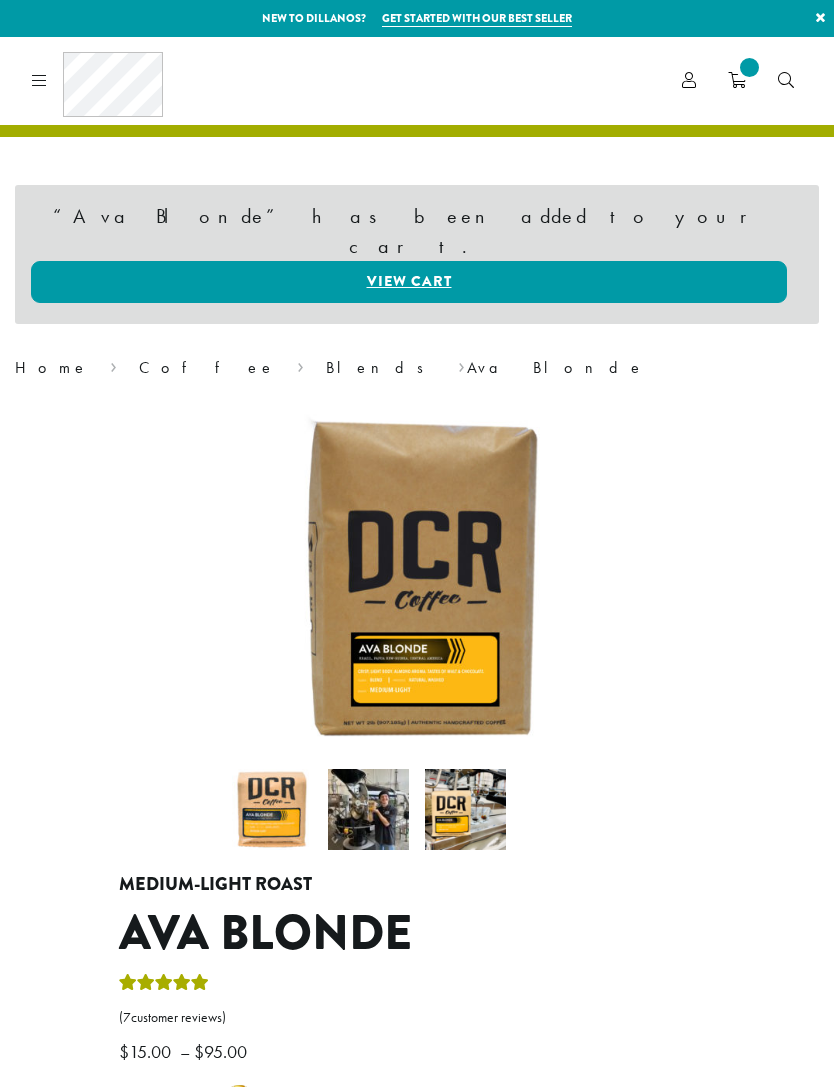 scroll, scrollTop: 0, scrollLeft: 0, axis: both 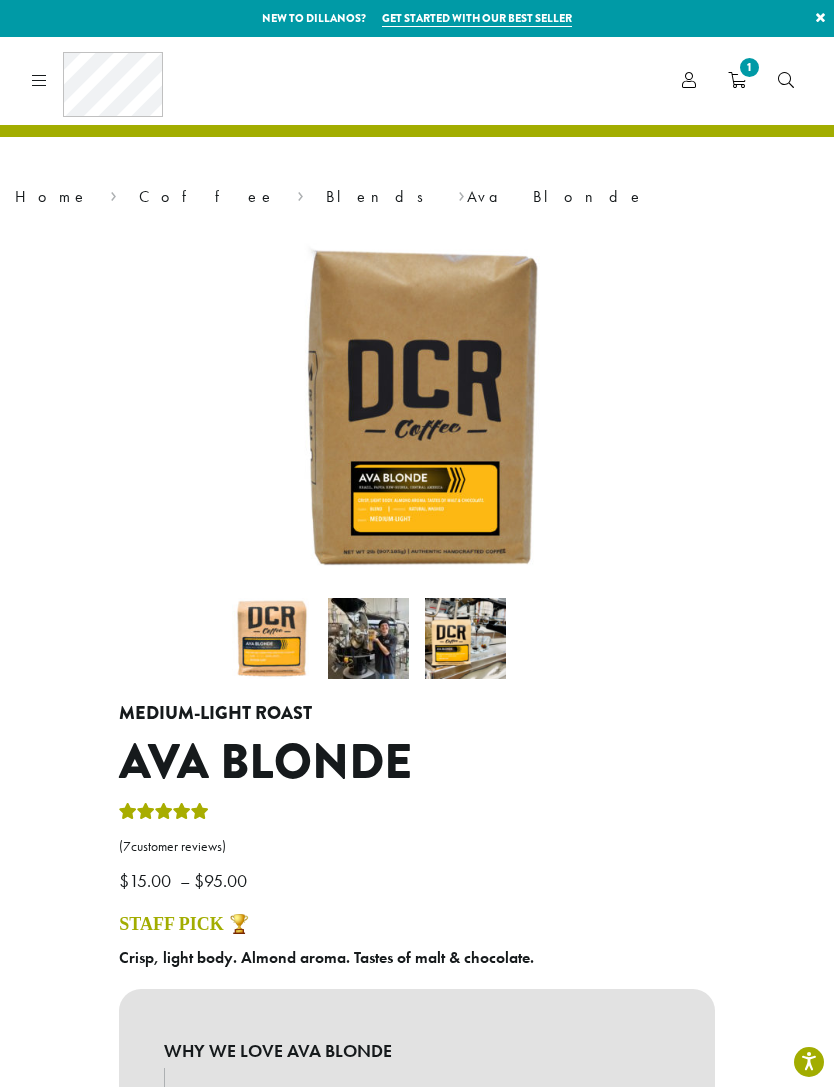 click on "1" at bounding box center [749, 67] 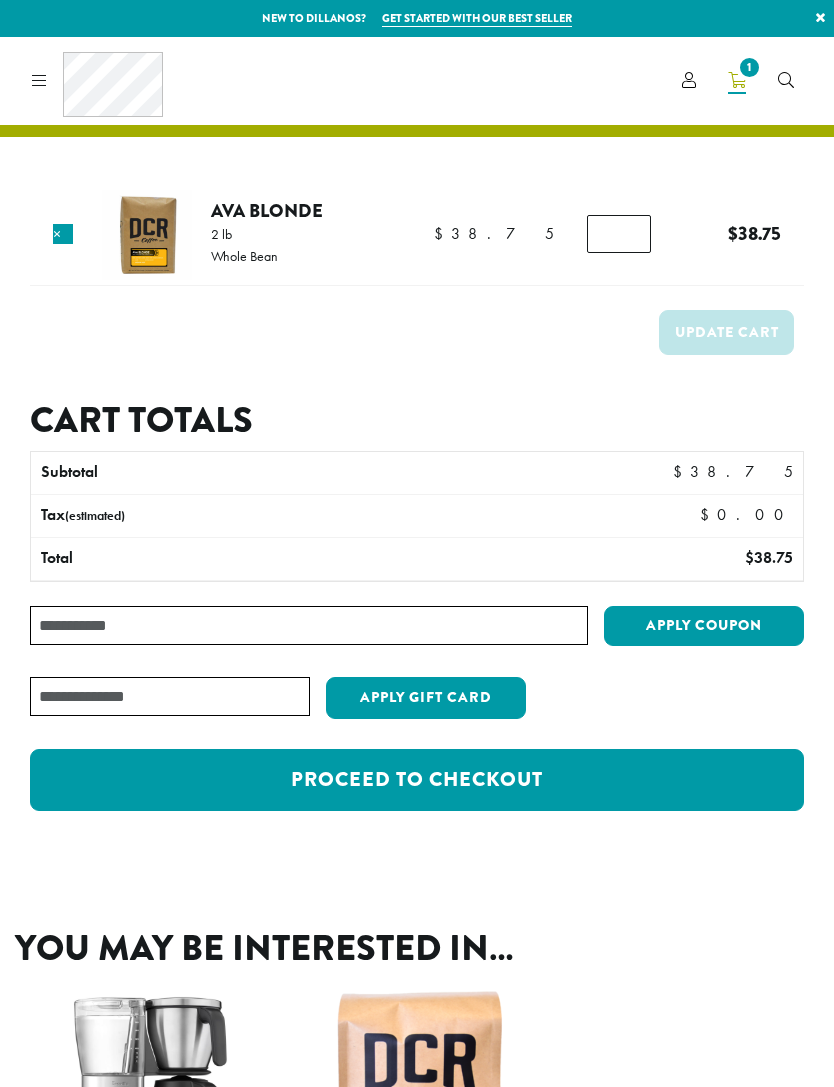 scroll, scrollTop: 0, scrollLeft: 0, axis: both 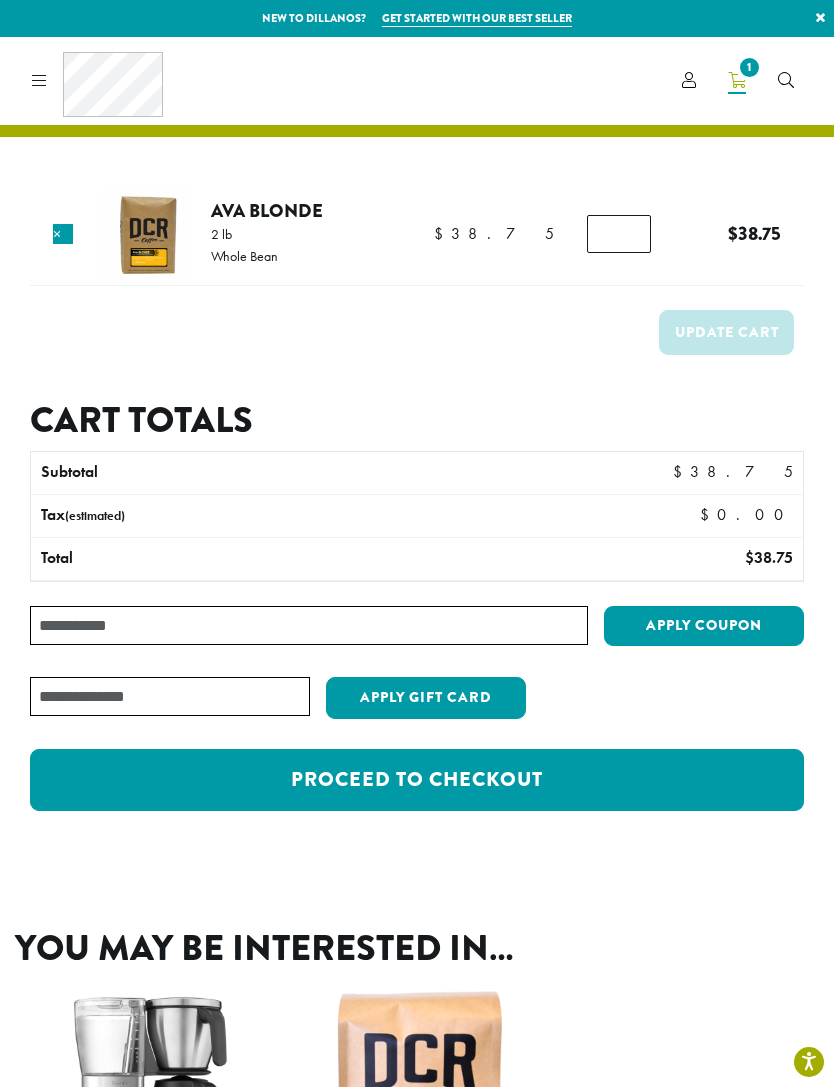 click at bounding box center (35, 80) 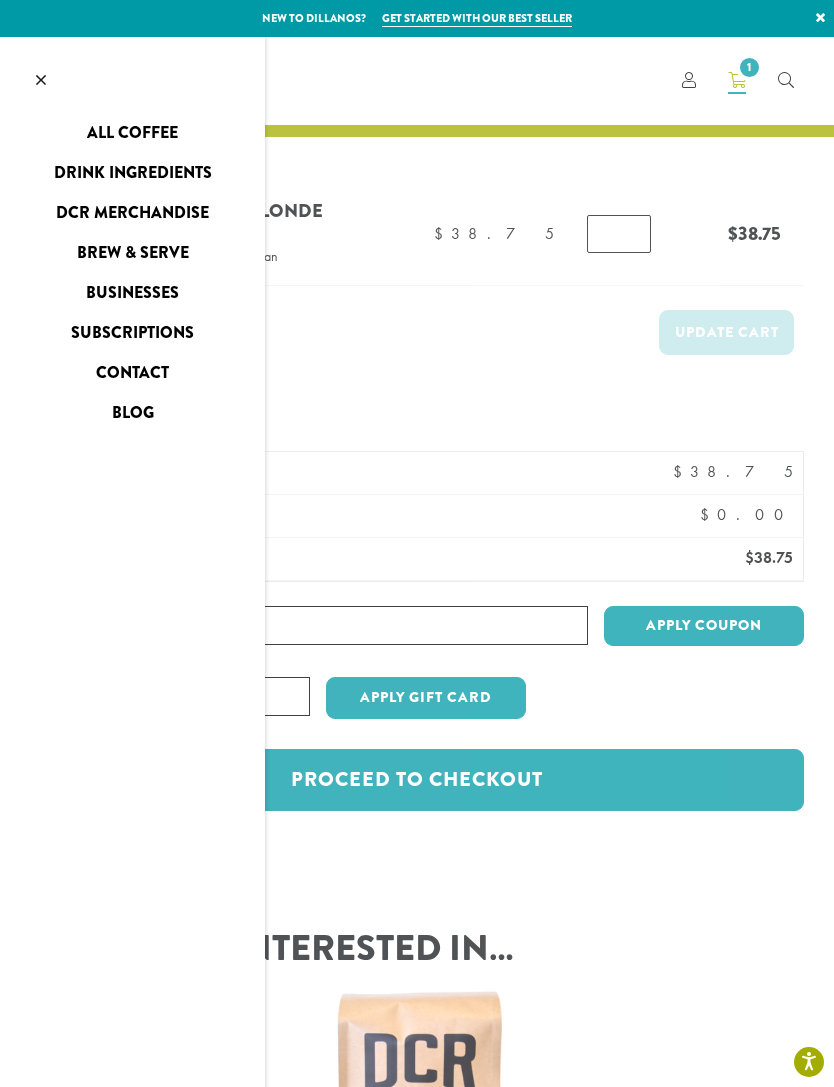 click on "Drink Ingredients" at bounding box center [132, 173] 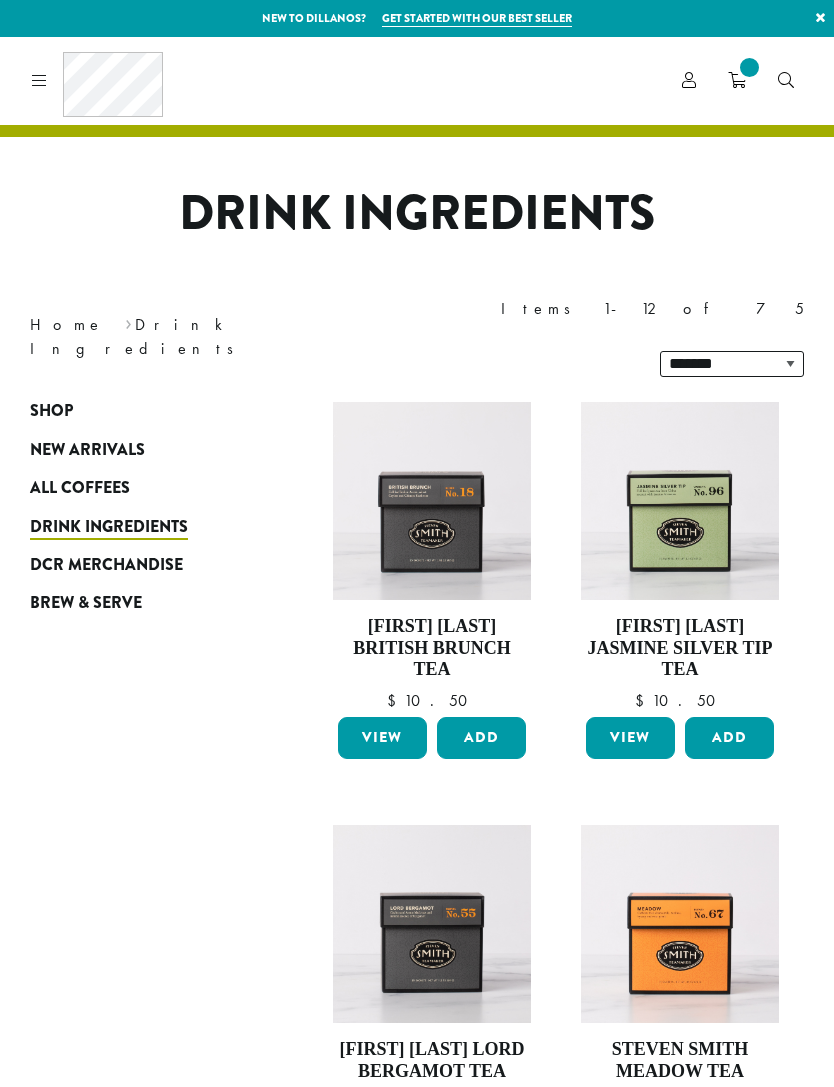 scroll, scrollTop: 0, scrollLeft: 0, axis: both 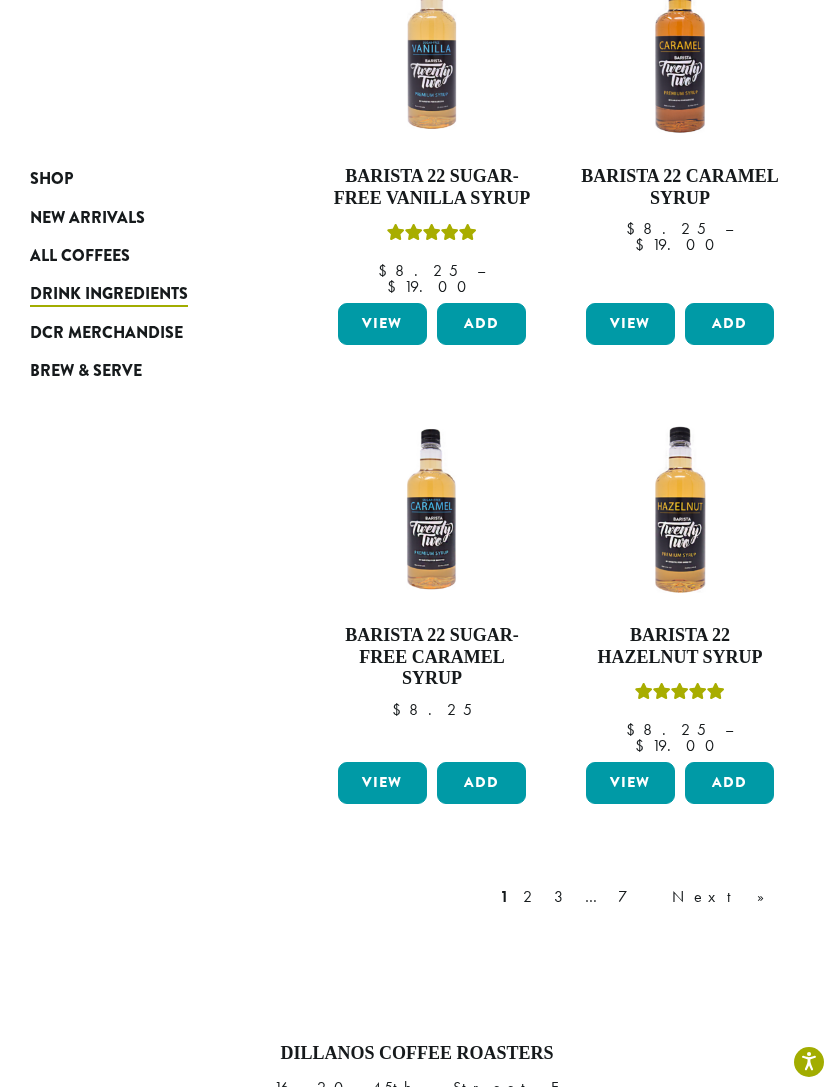 click on "3" at bounding box center [562, 897] 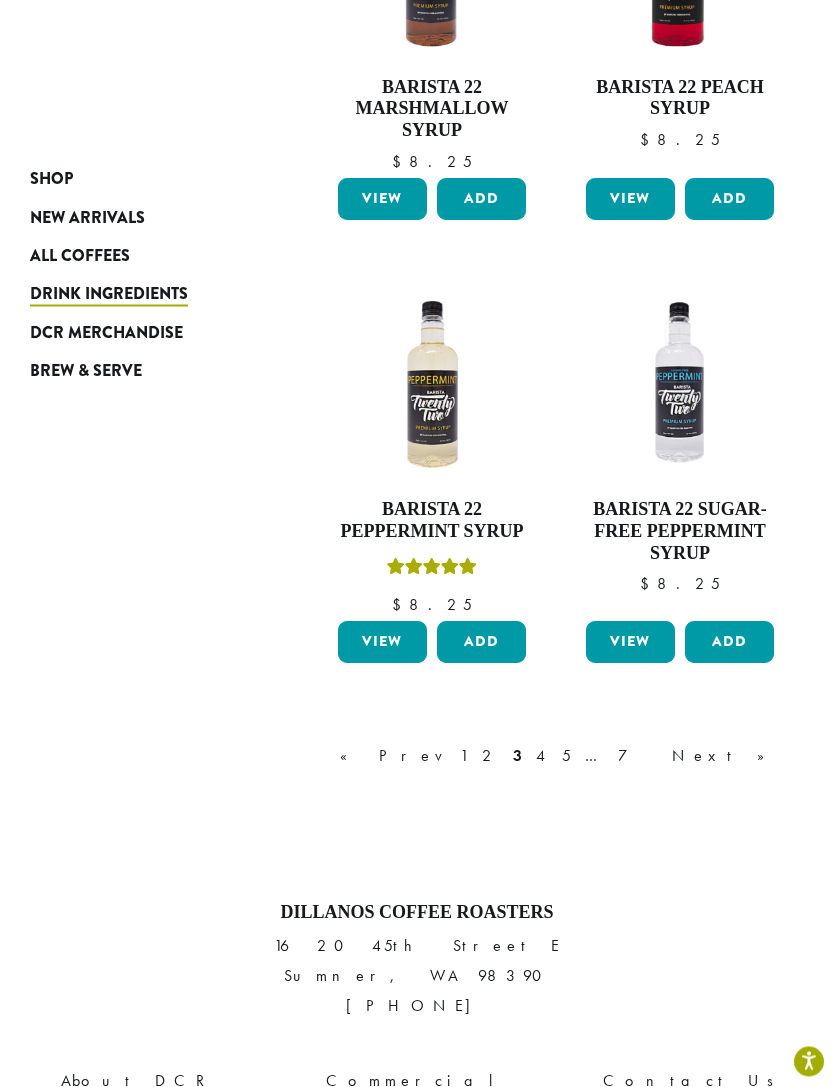 scroll, scrollTop: 2244, scrollLeft: 0, axis: vertical 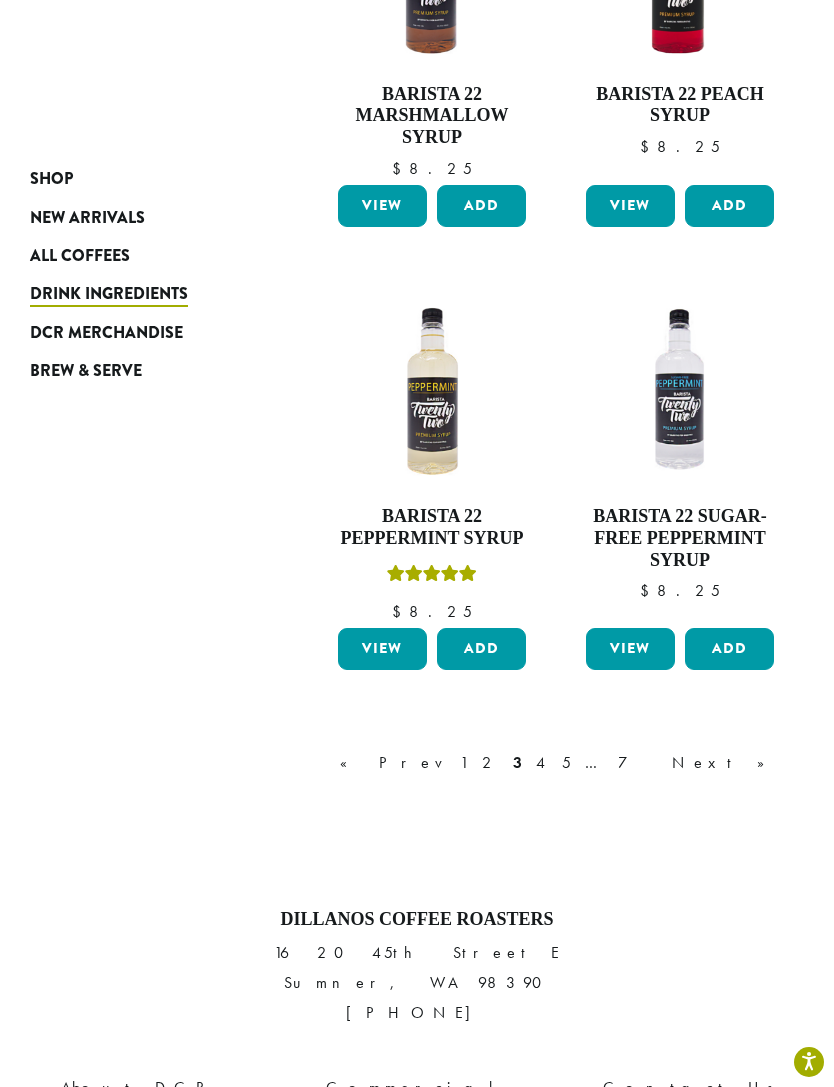 click on "4" at bounding box center [542, 763] 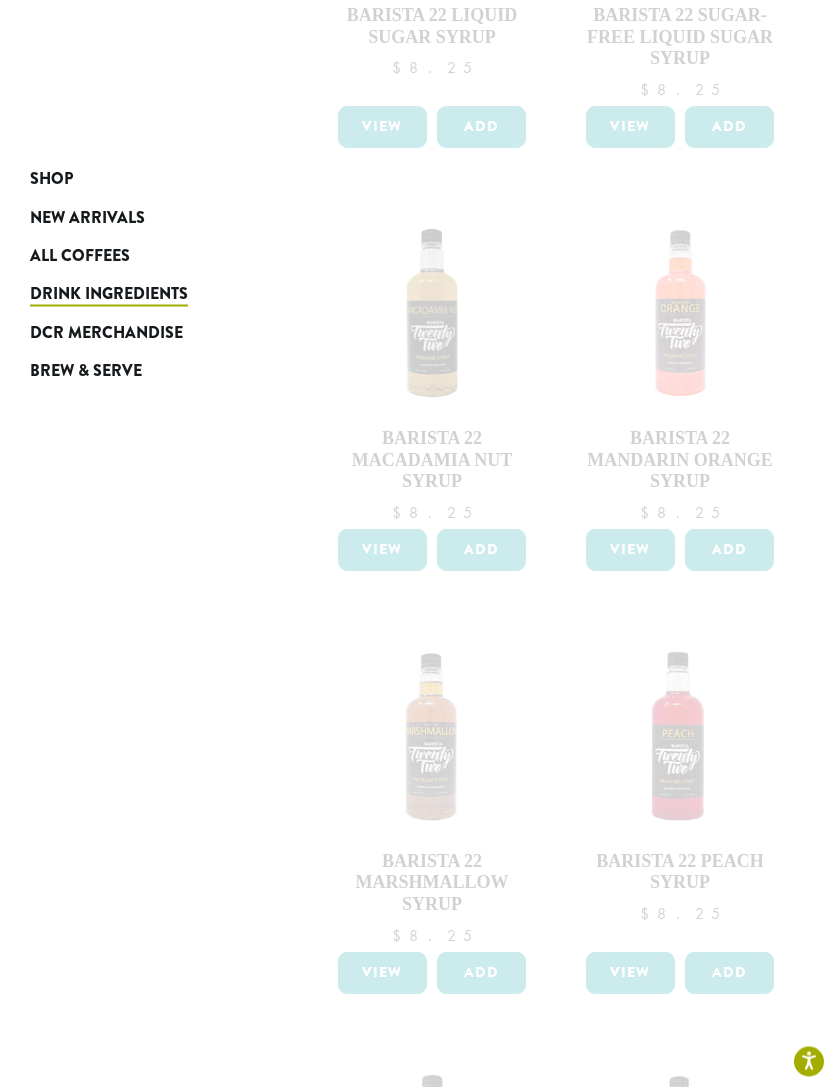 scroll, scrollTop: 1443, scrollLeft: 0, axis: vertical 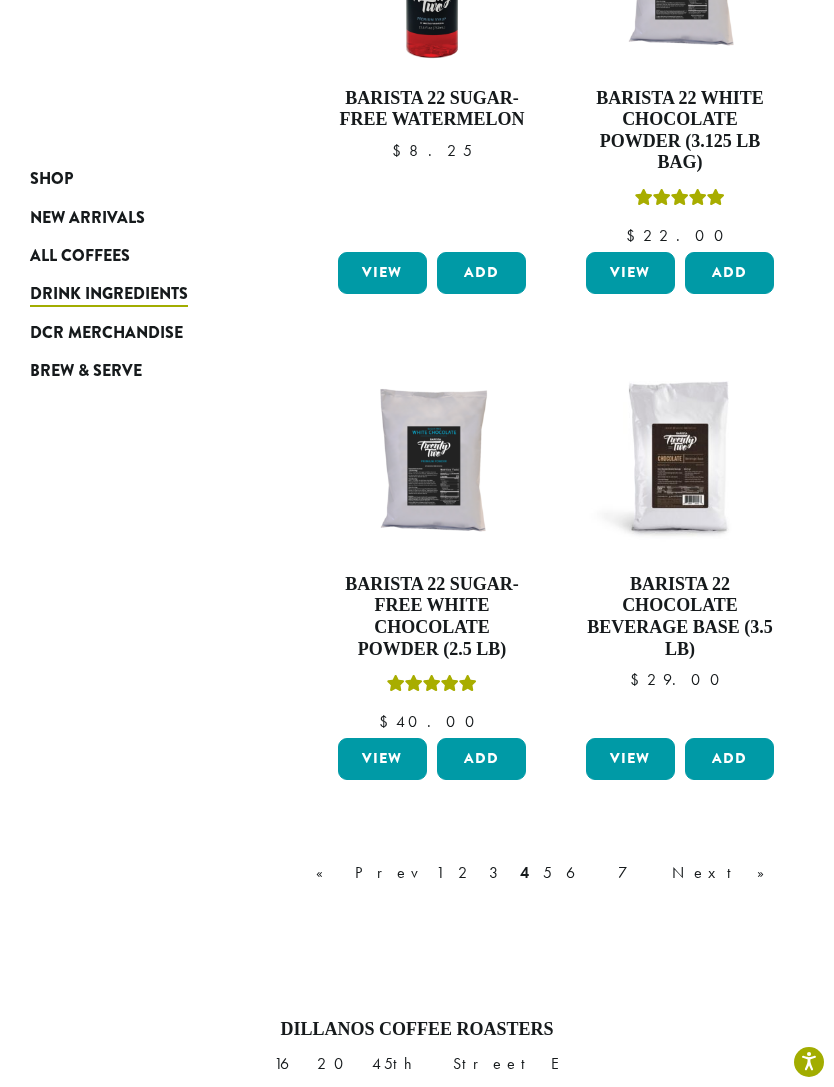 click on "5" at bounding box center (547, 873) 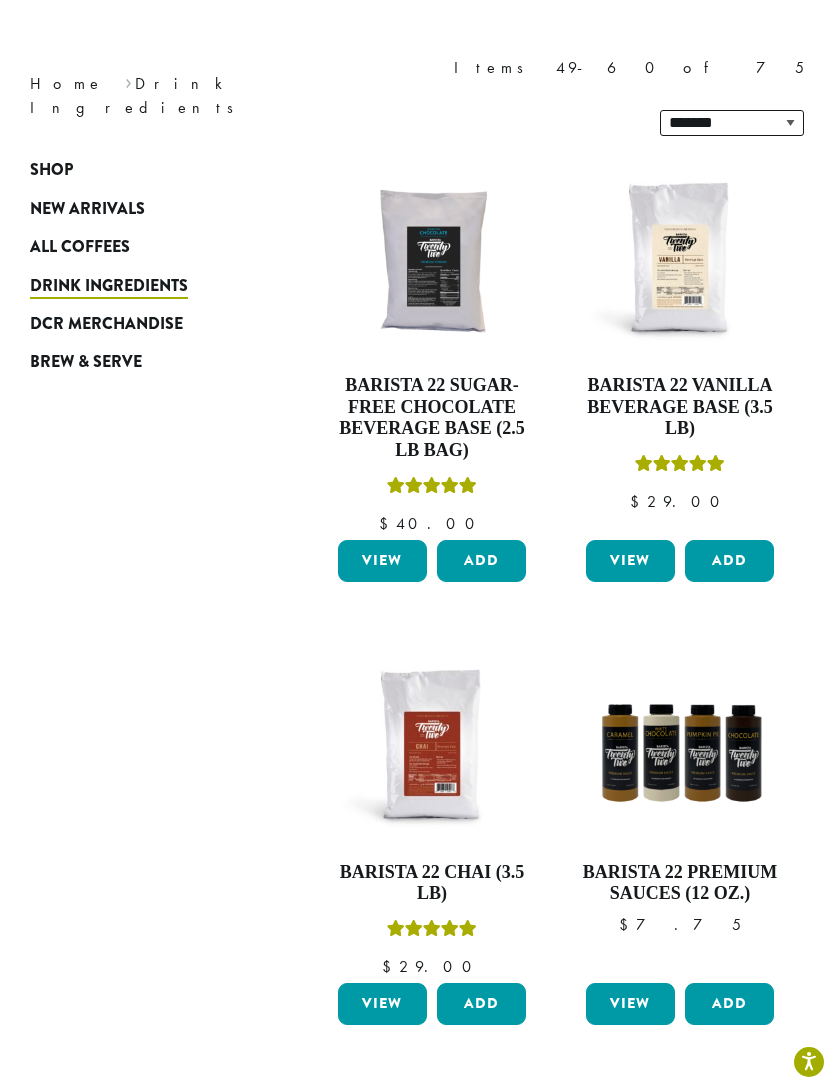 scroll, scrollTop: 122, scrollLeft: 0, axis: vertical 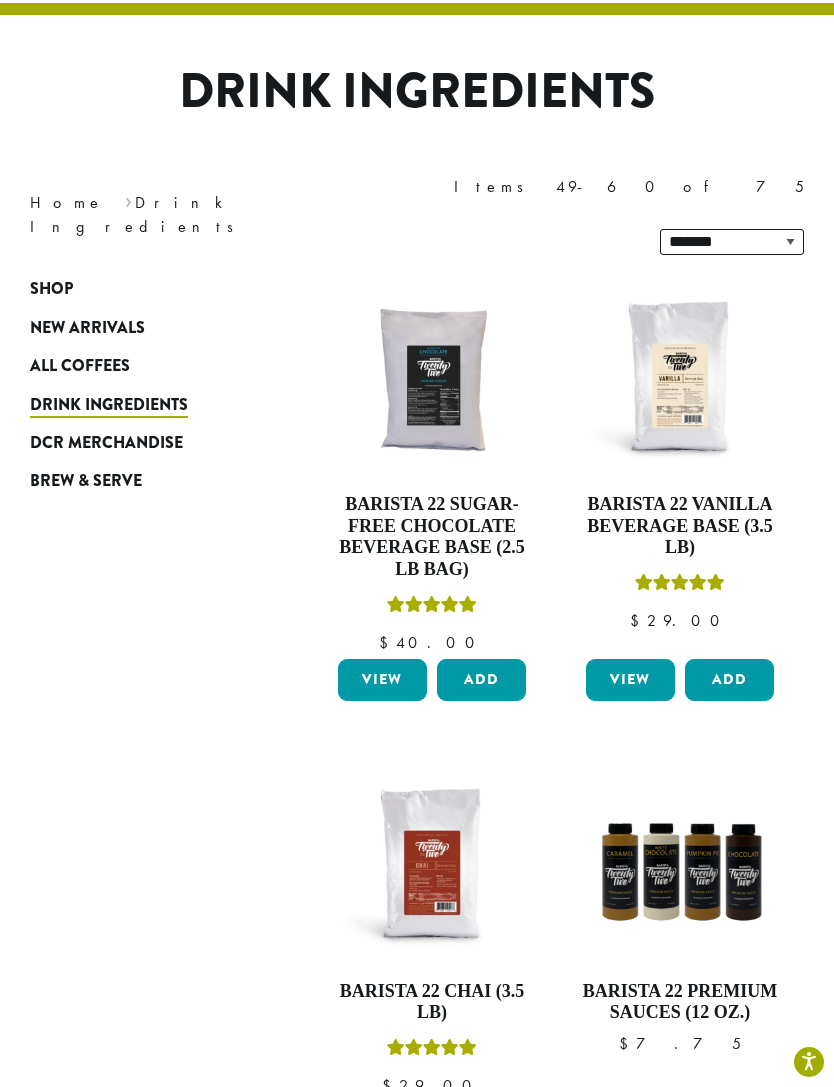 click on "Add" at bounding box center (729, 680) 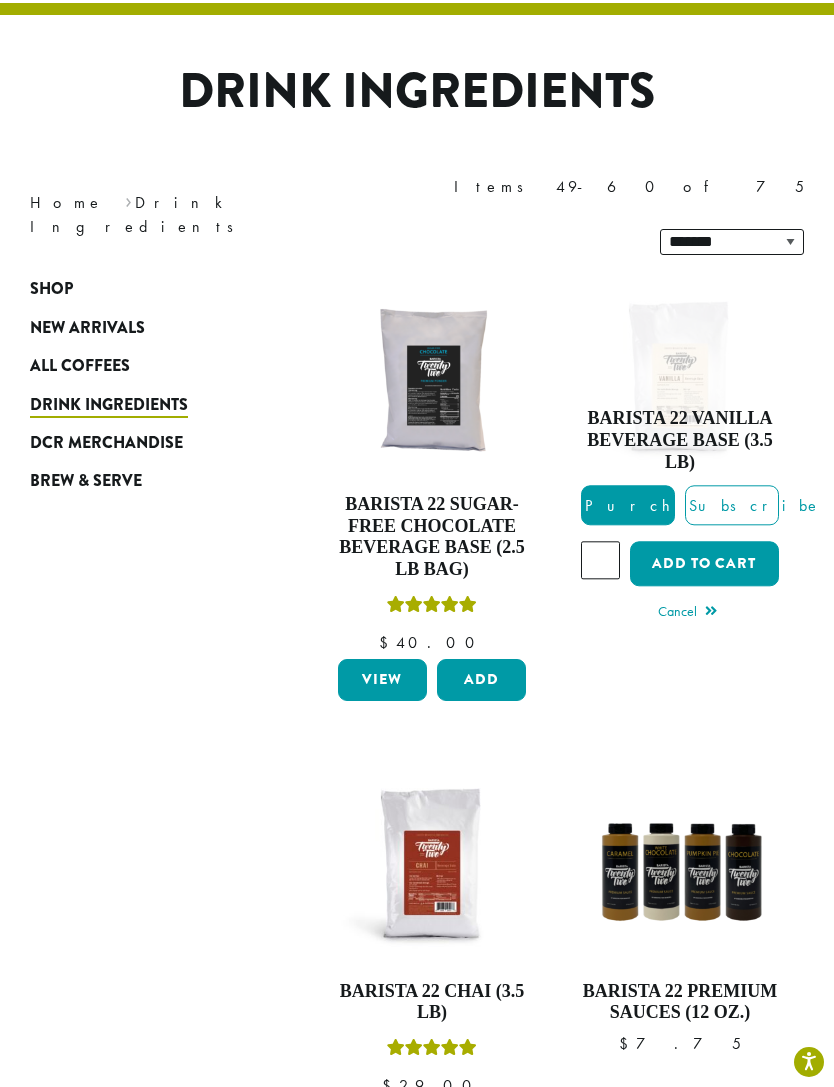 click on "Add to cart" at bounding box center [704, 564] 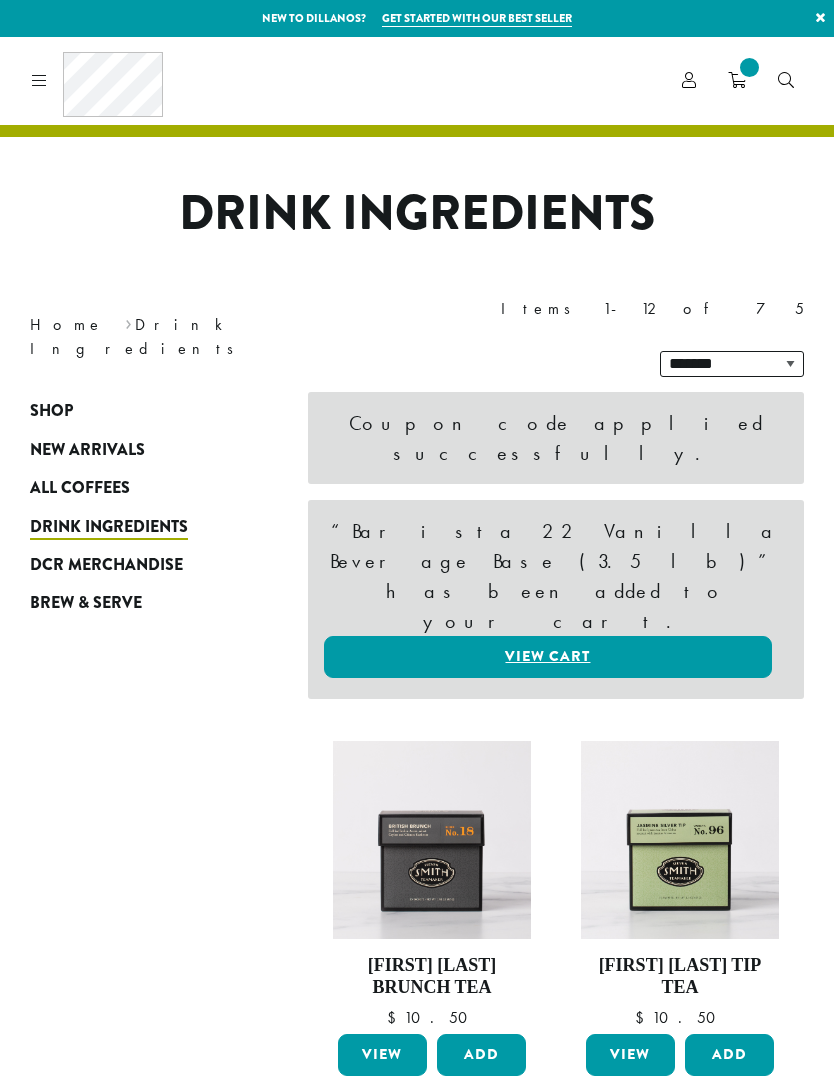 scroll, scrollTop: 0, scrollLeft: 0, axis: both 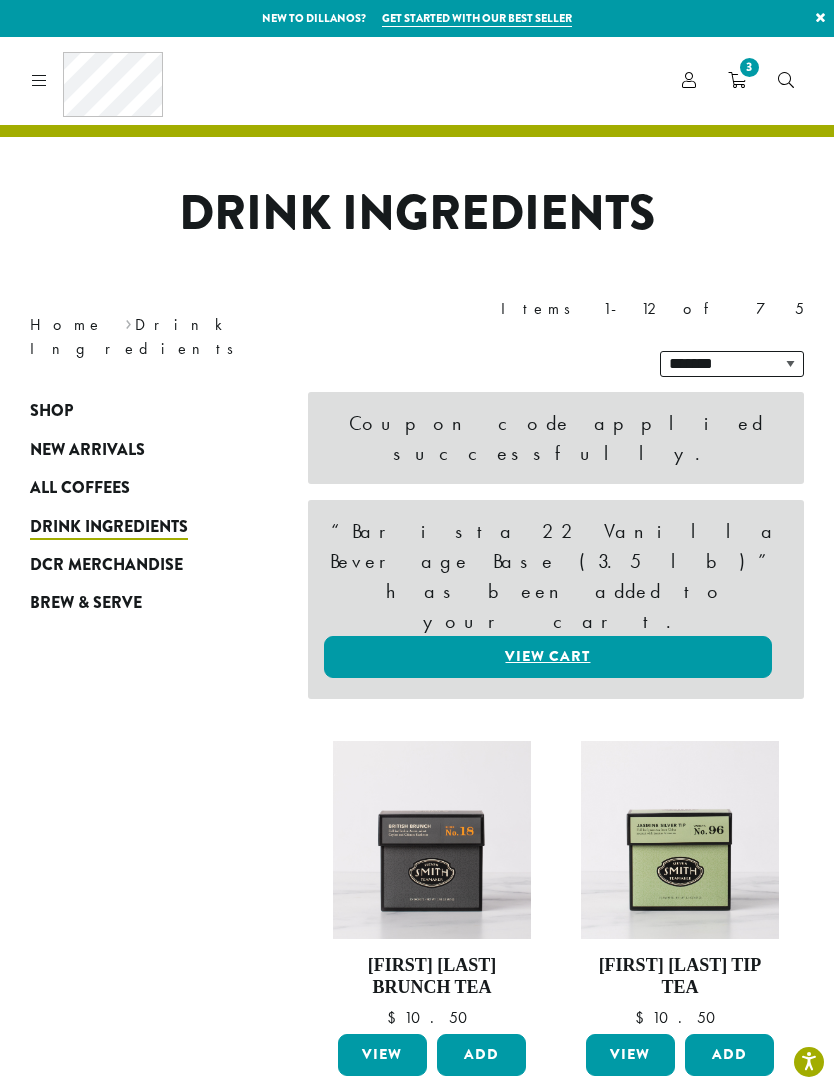 click on "3" at bounding box center (749, 67) 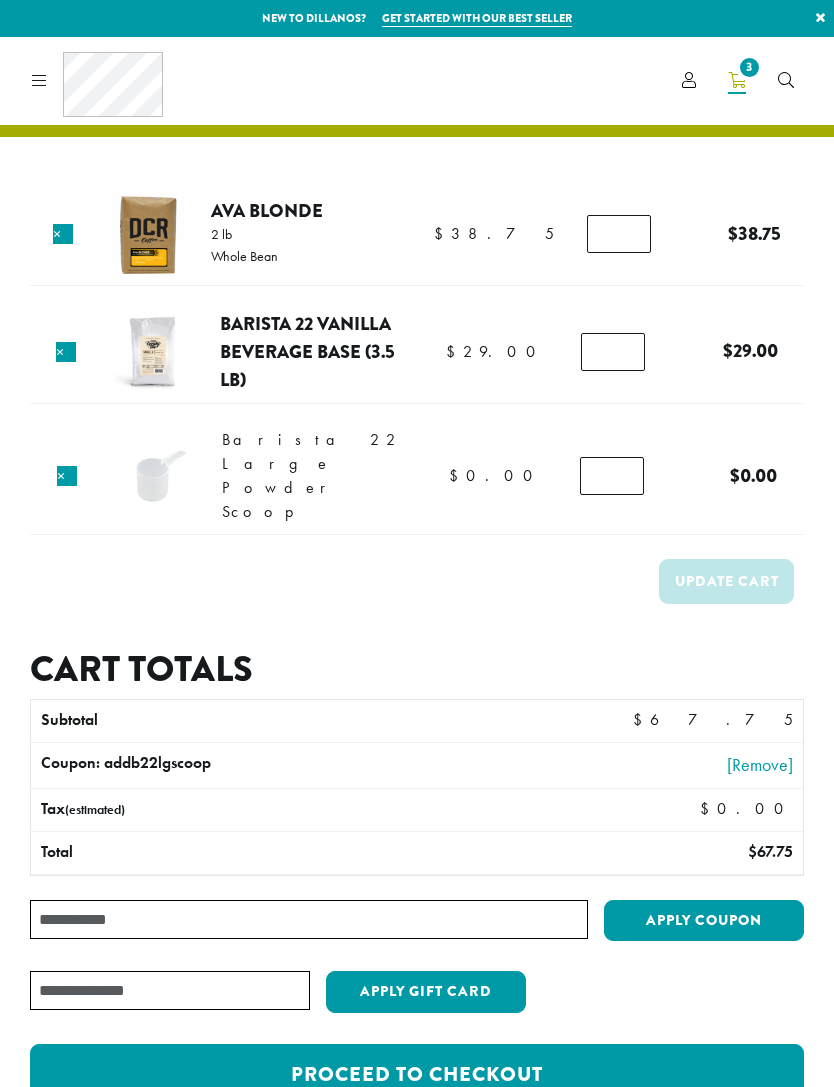 scroll, scrollTop: 0, scrollLeft: 0, axis: both 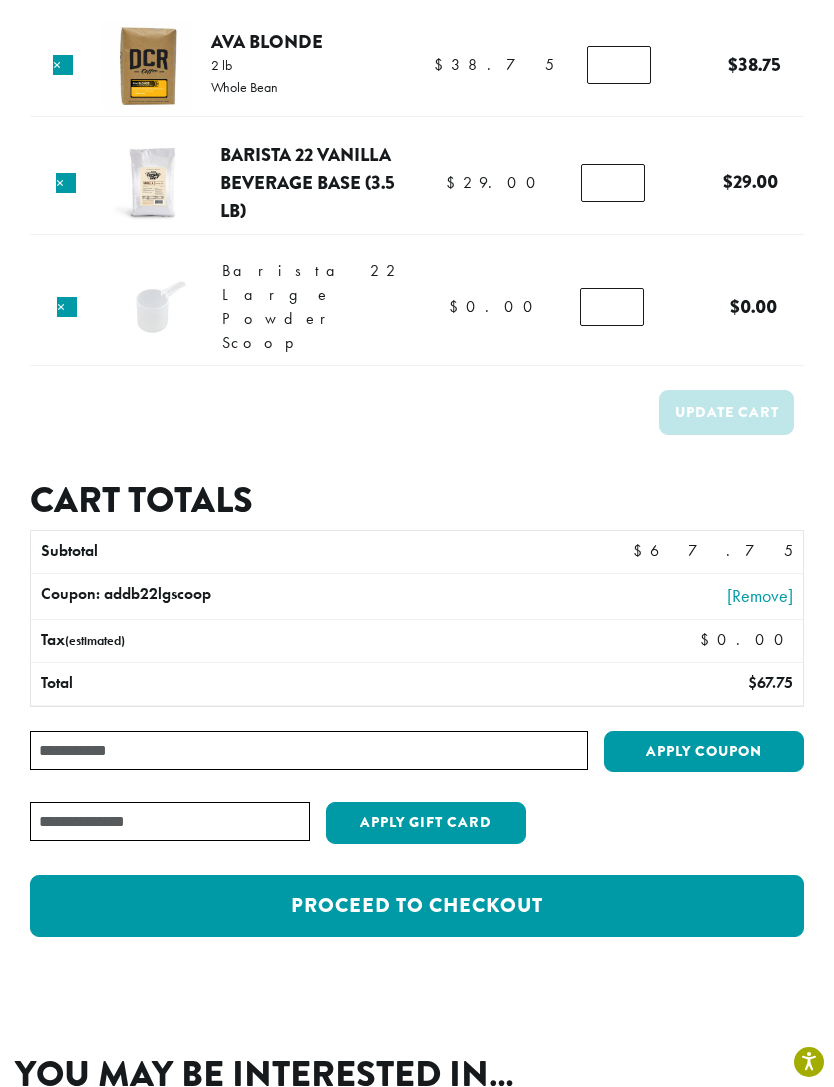 click on "Proceed to checkout" at bounding box center (417, 906) 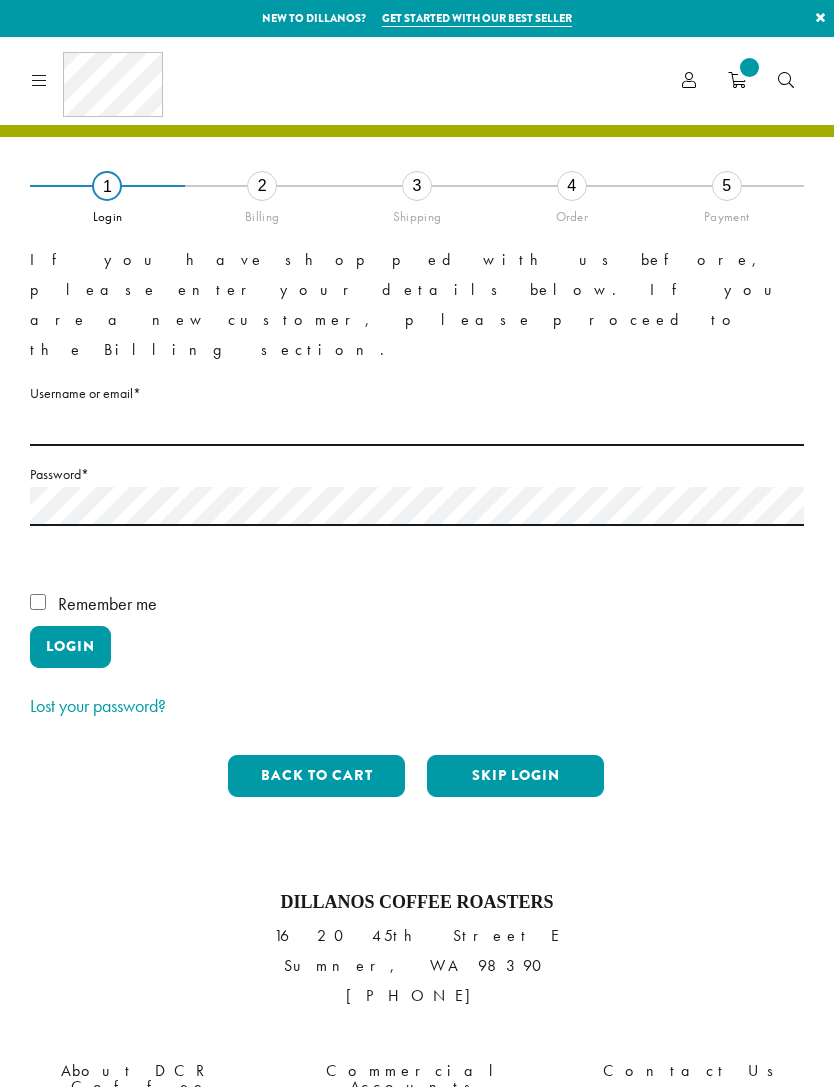 scroll, scrollTop: 0, scrollLeft: 0, axis: both 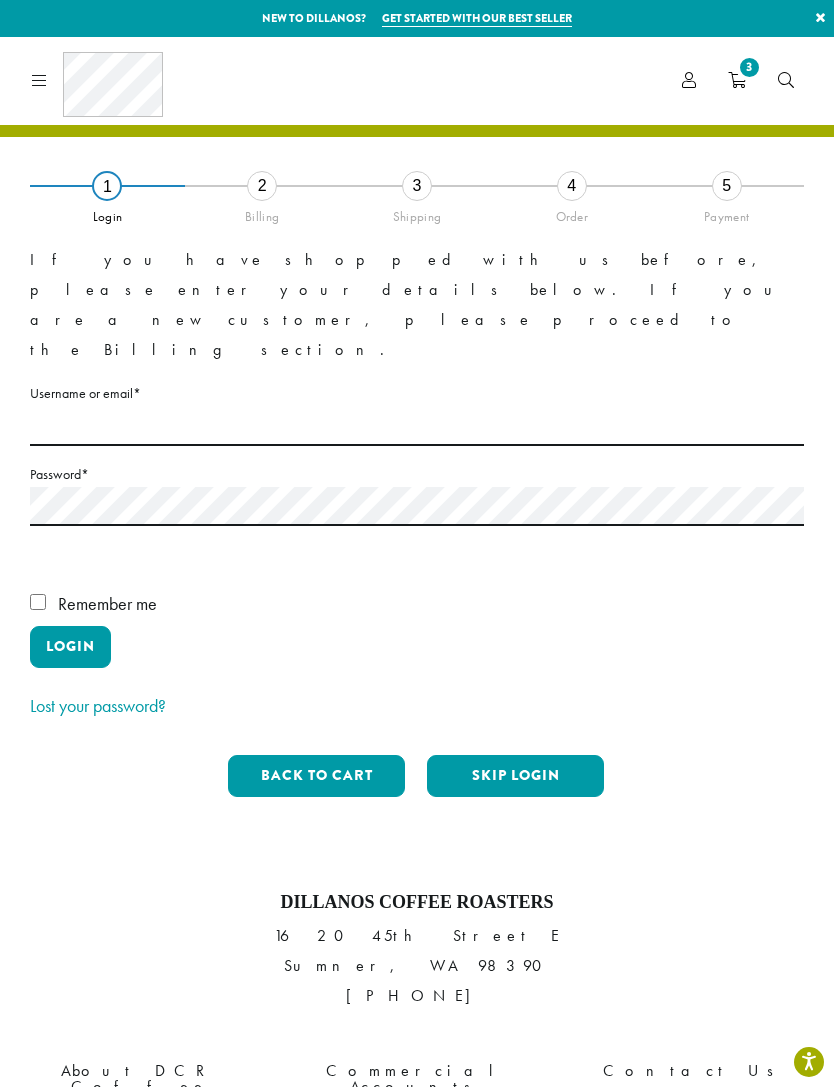 click on "Skip Login" at bounding box center (515, 776) 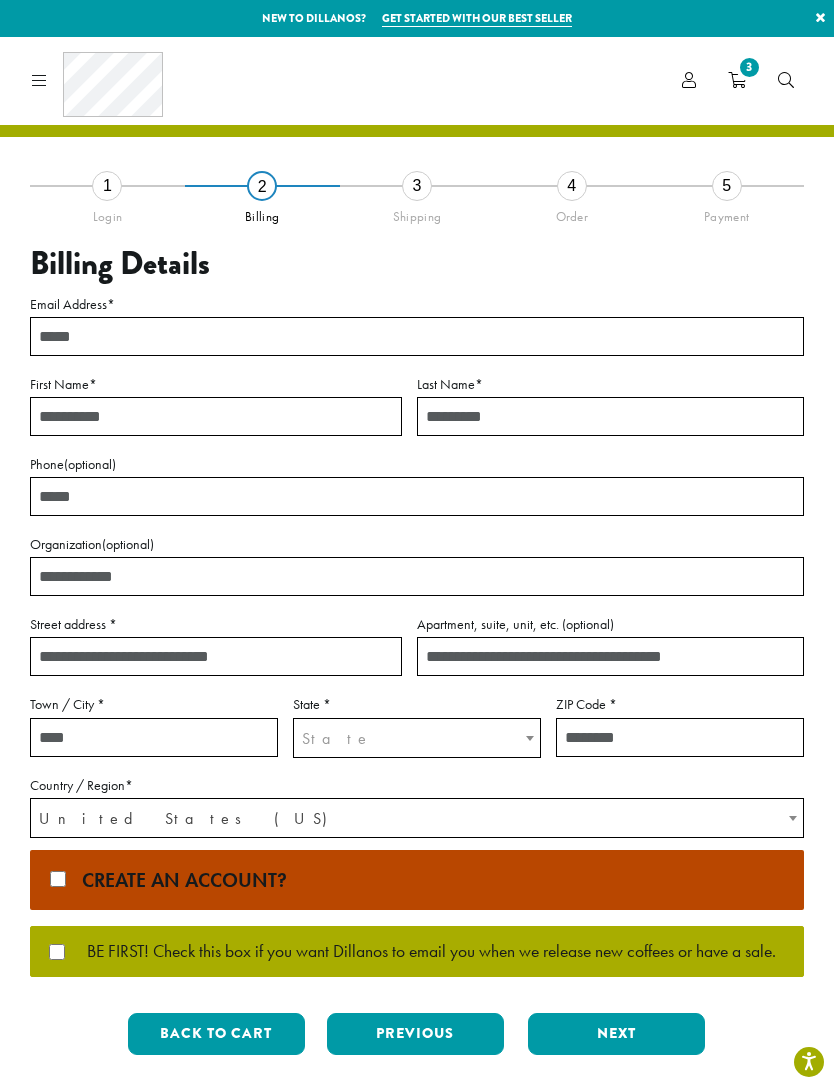 click on "Email Address  *" at bounding box center [417, 336] 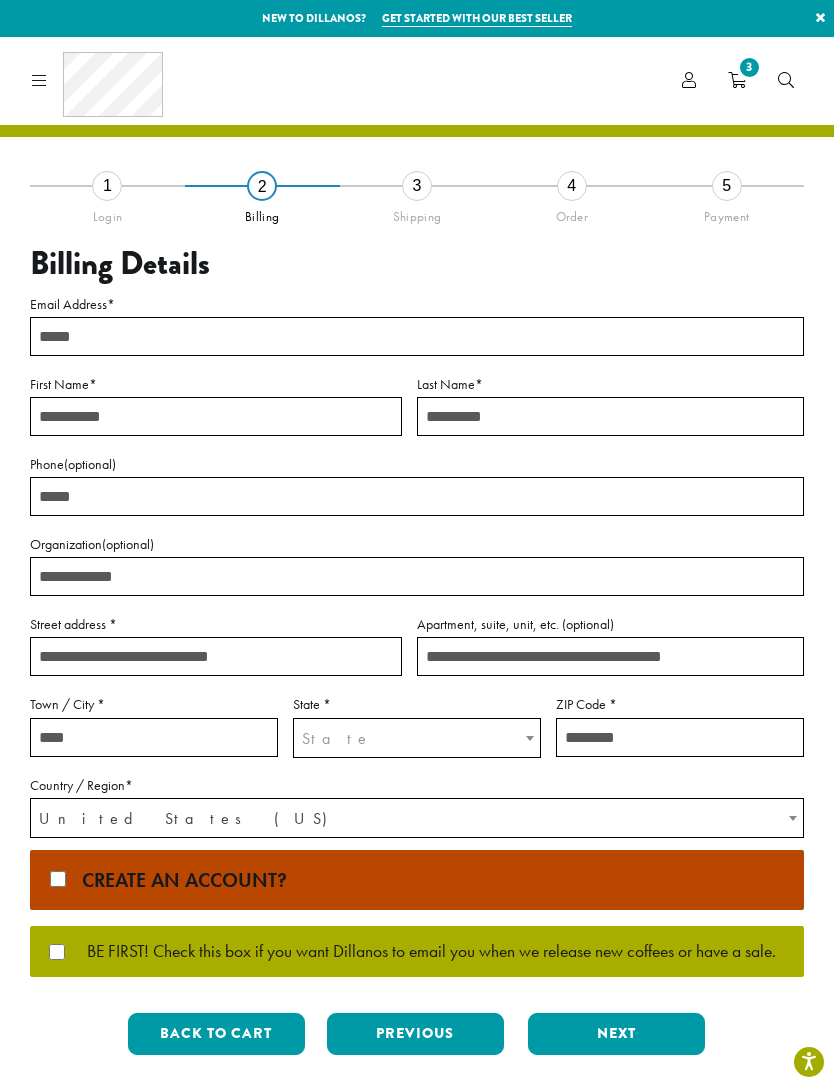 type on "*" 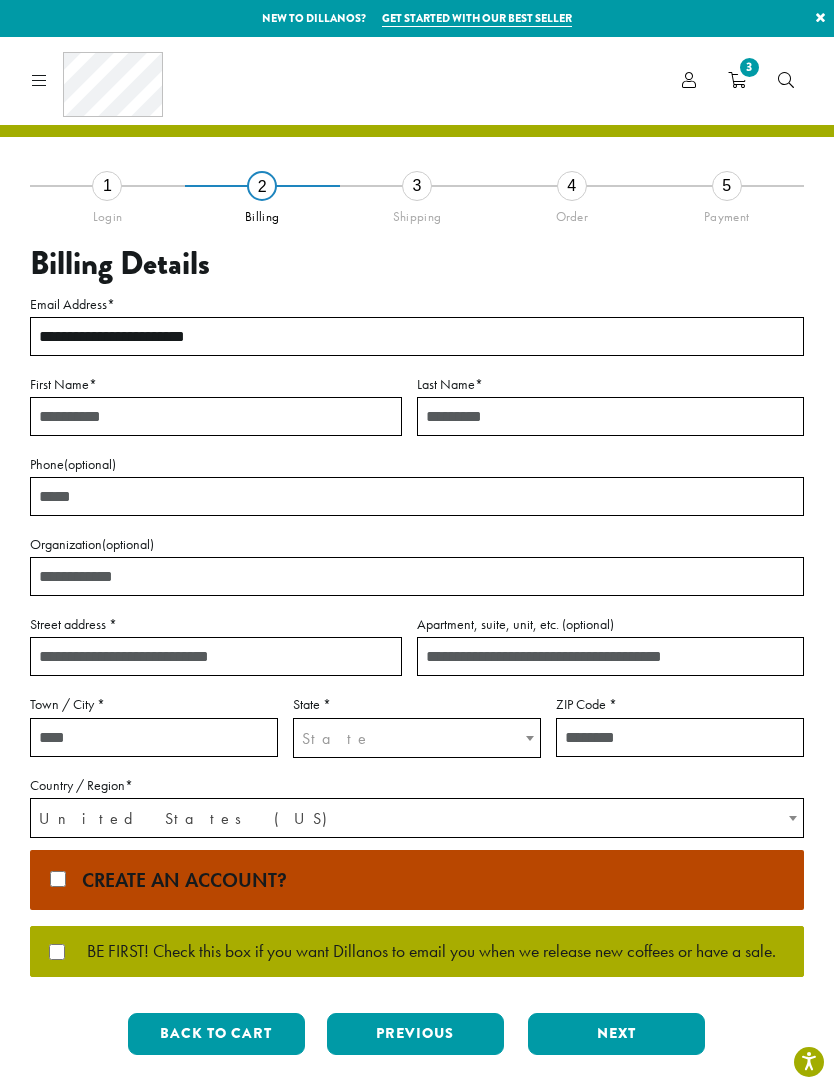 type on "**********" 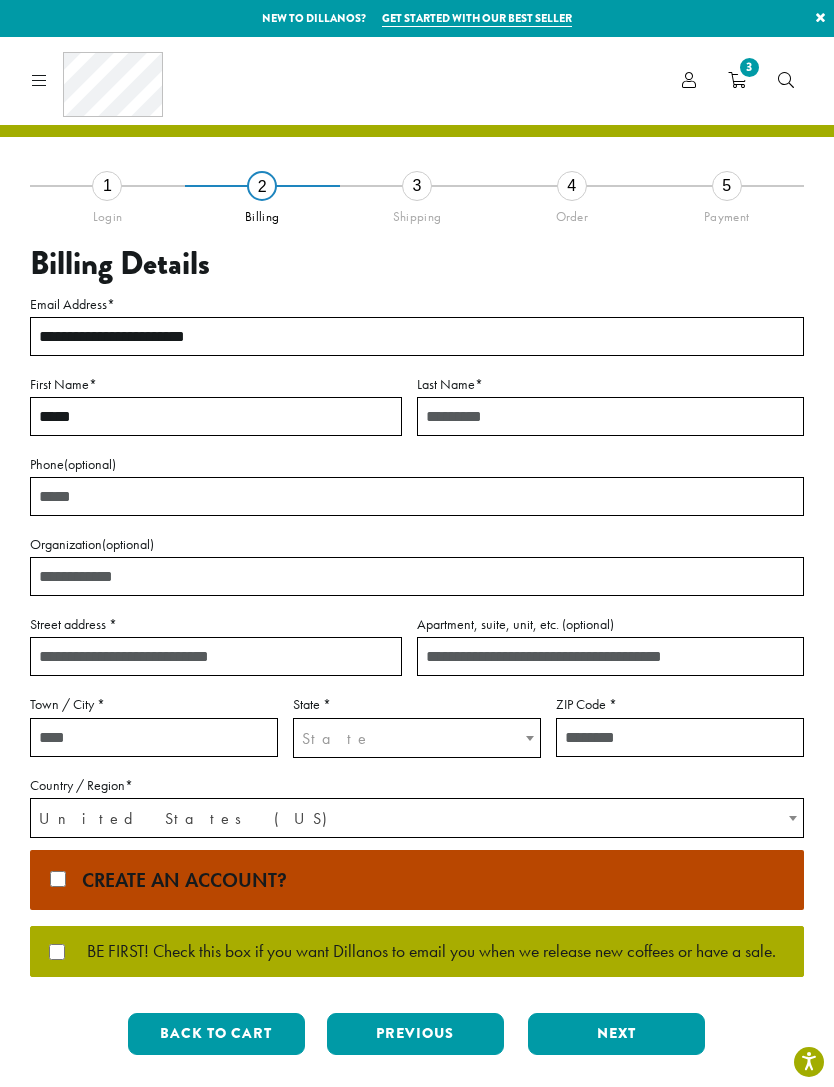 type on "*******" 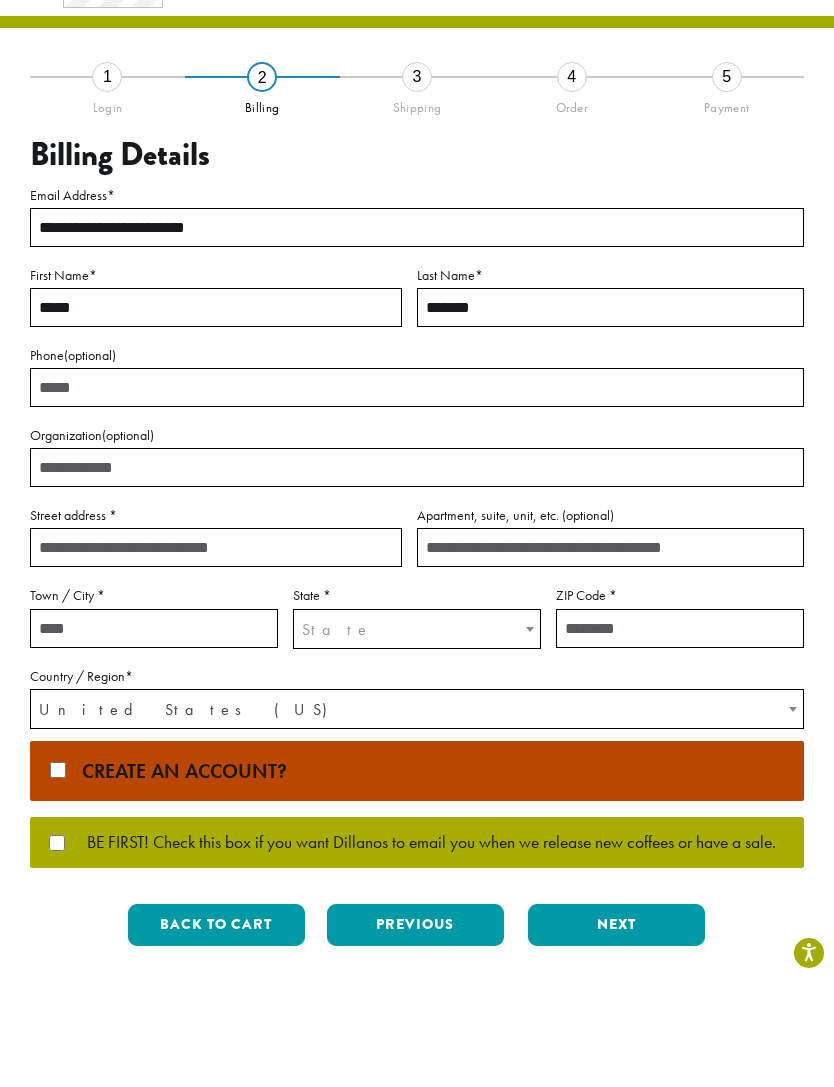 click on "Street address   *" at bounding box center (216, 656) 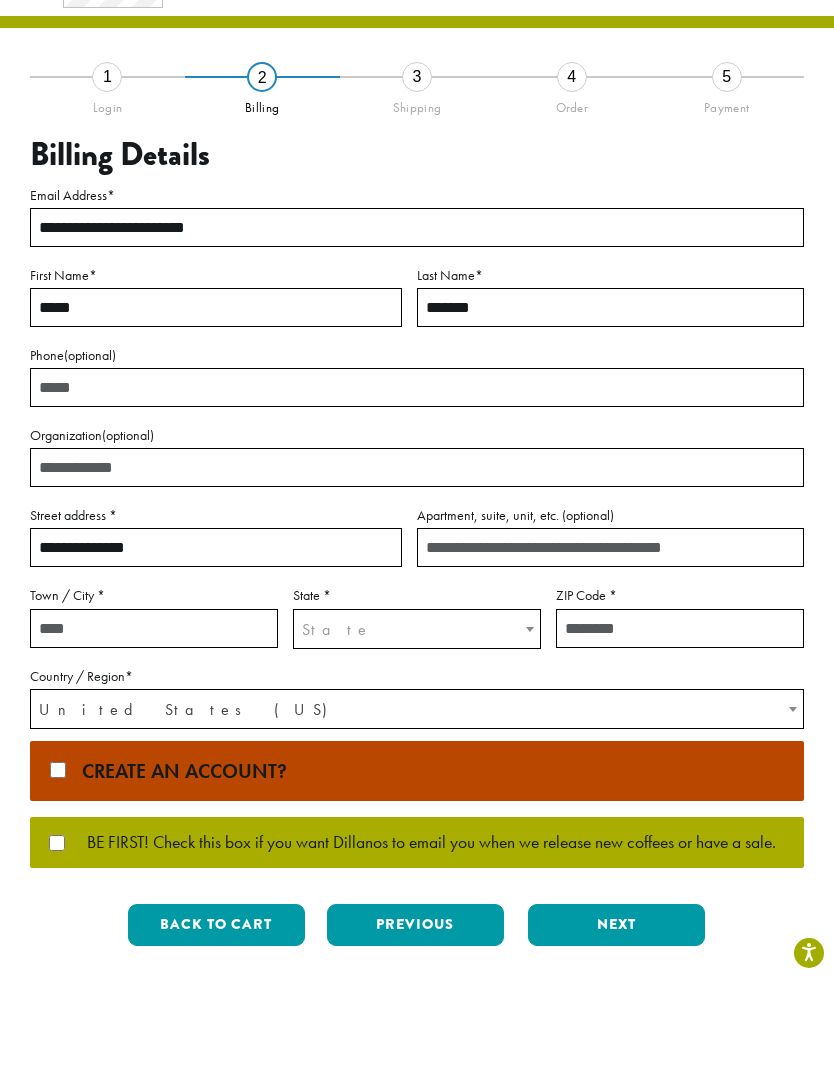 type on "**********" 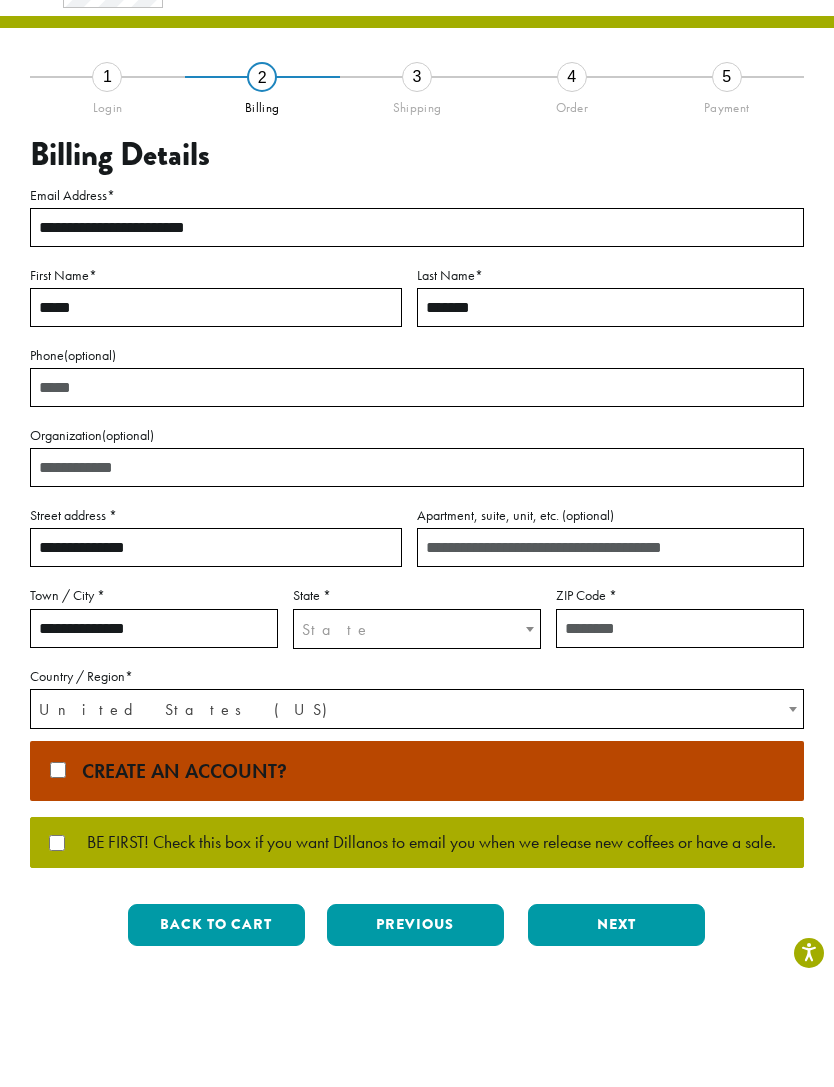 type on "*****" 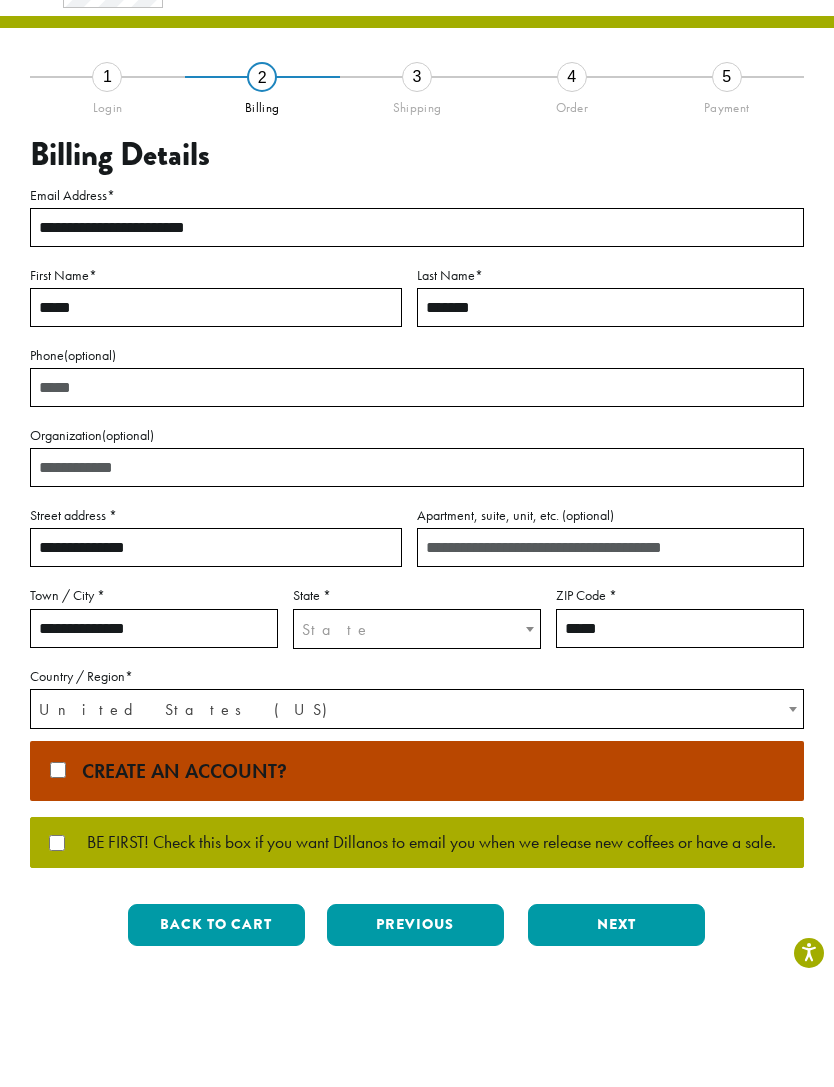 click on "State" at bounding box center (417, 738) 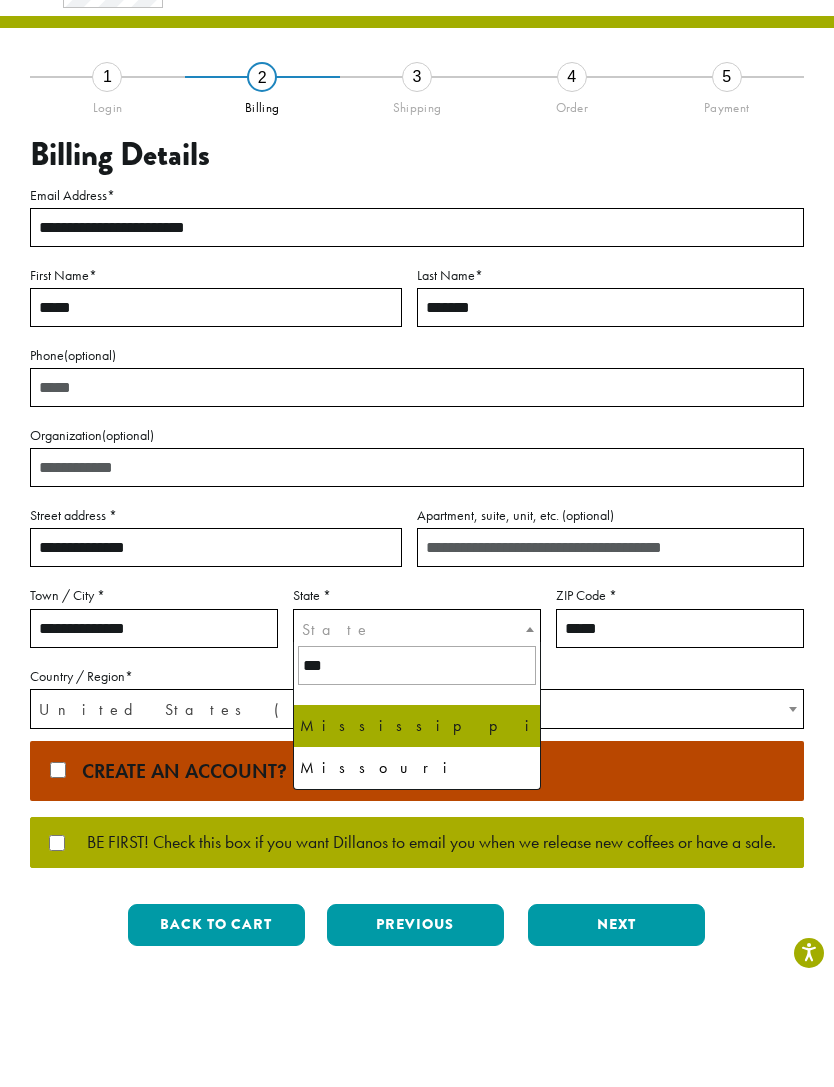 type on "****" 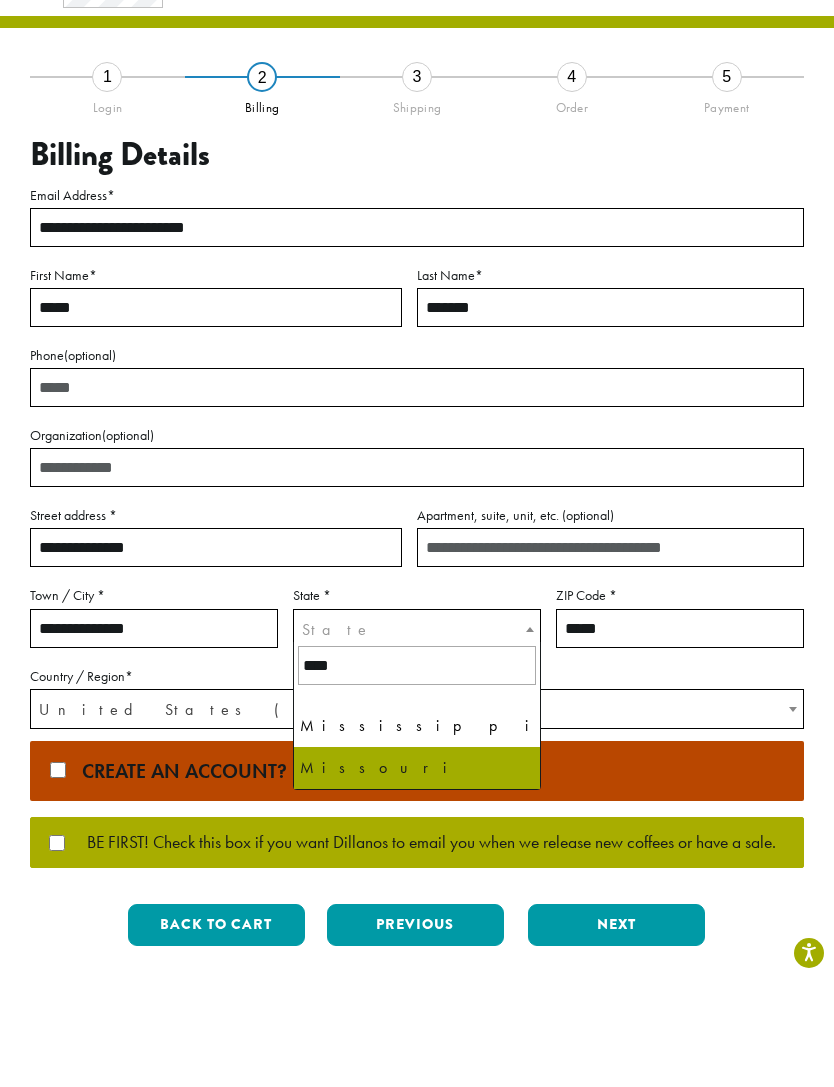 select on "**" 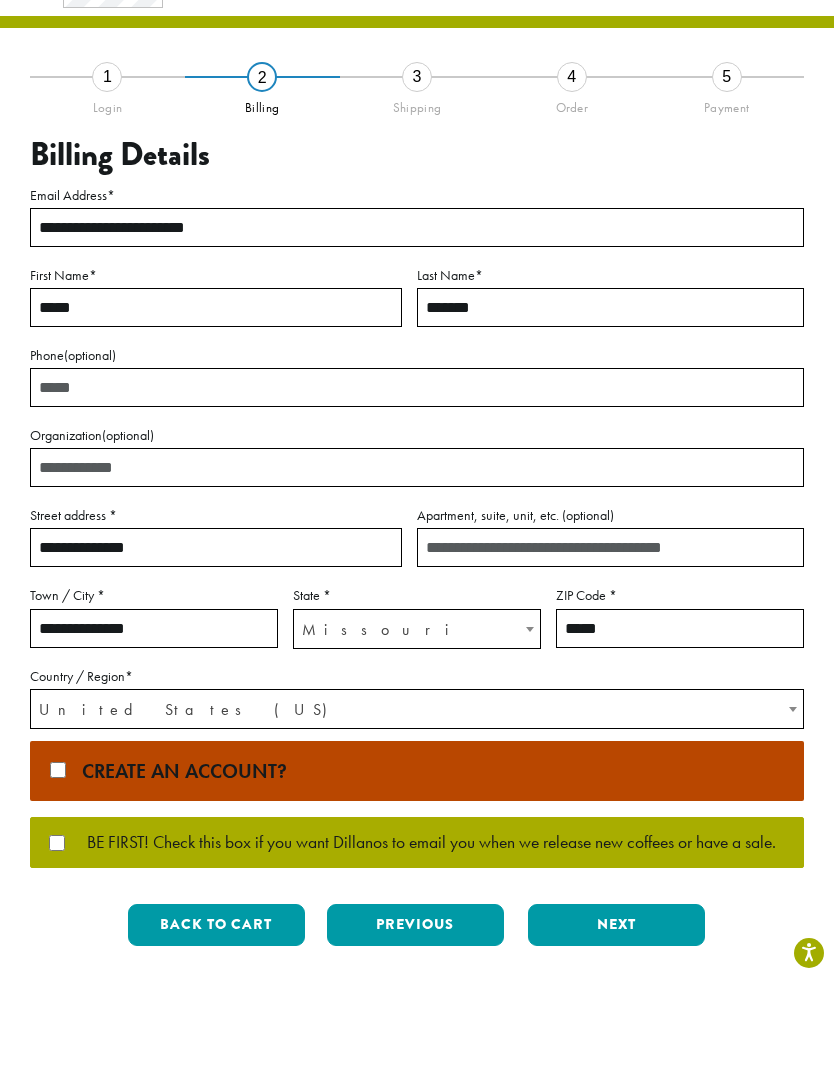 scroll, scrollTop: 109, scrollLeft: 0, axis: vertical 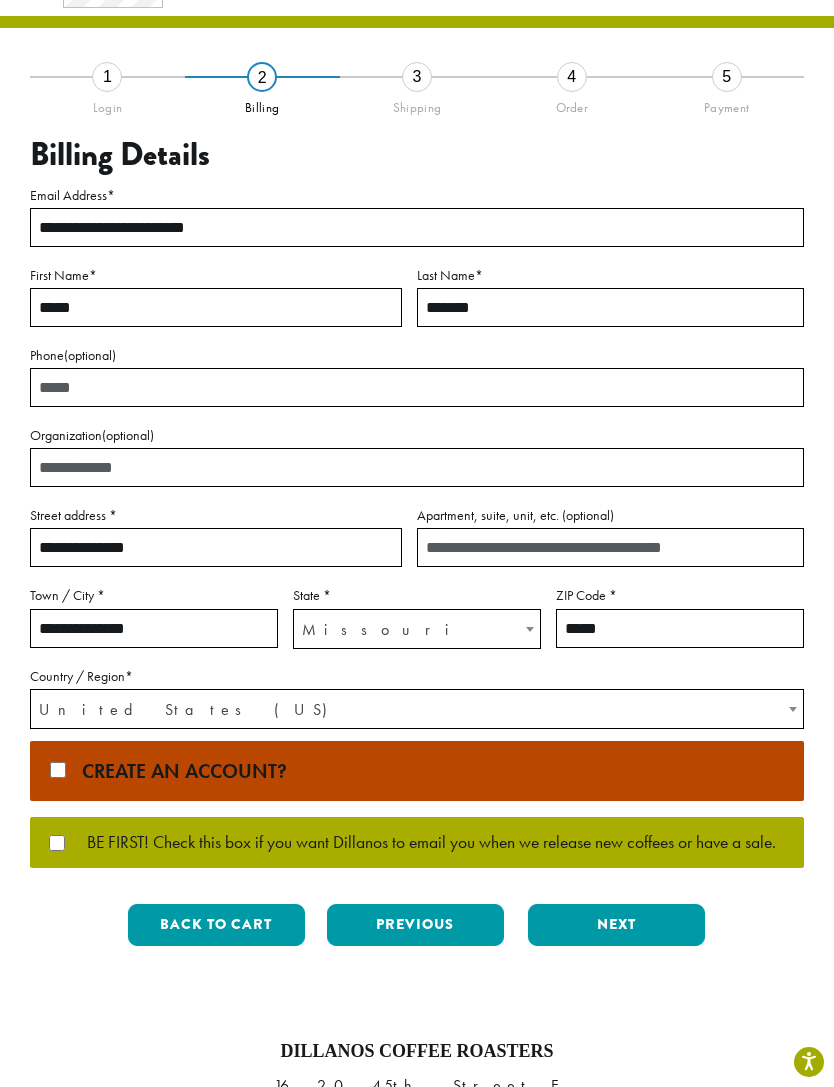 click on "Next" at bounding box center (616, 925) 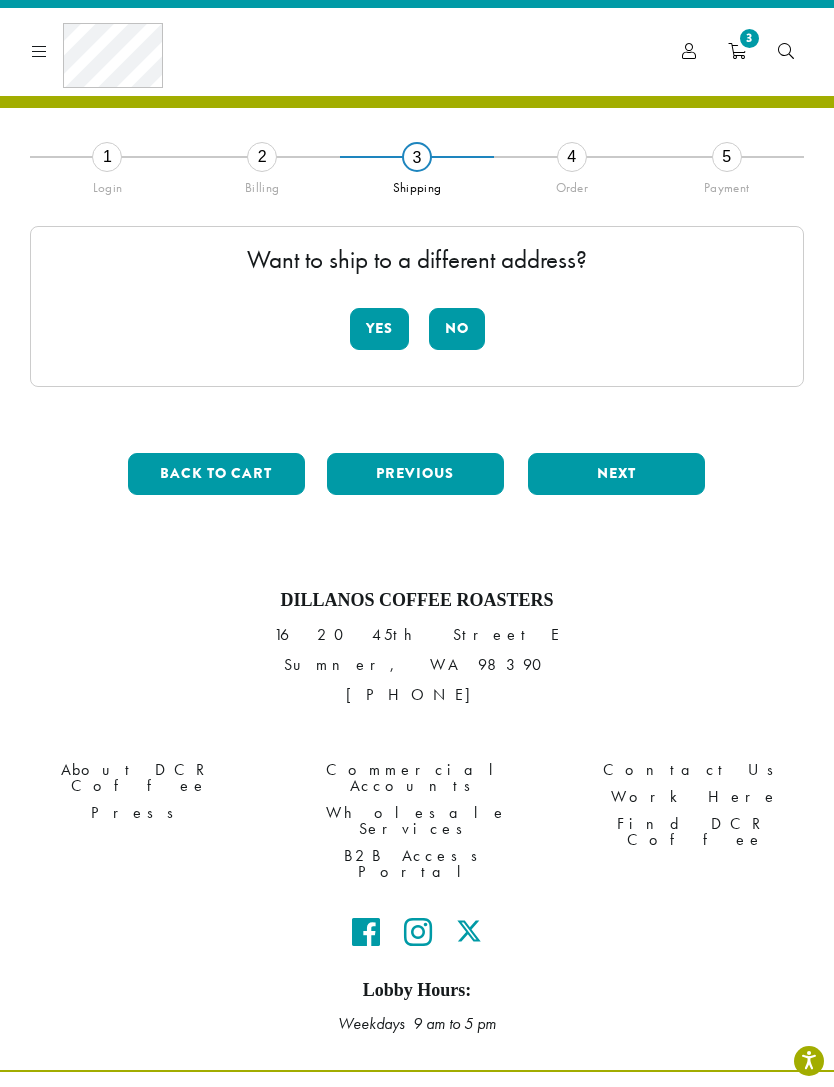 scroll, scrollTop: 32, scrollLeft: 0, axis: vertical 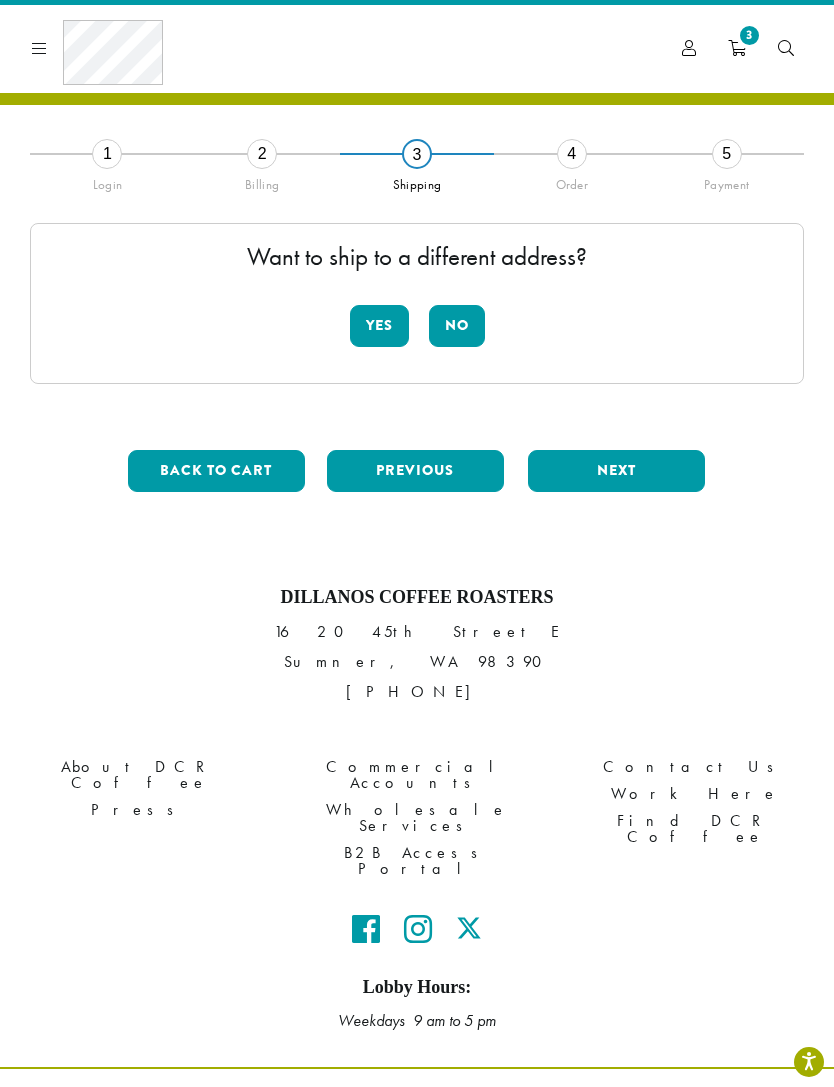 click on "No" at bounding box center [457, 326] 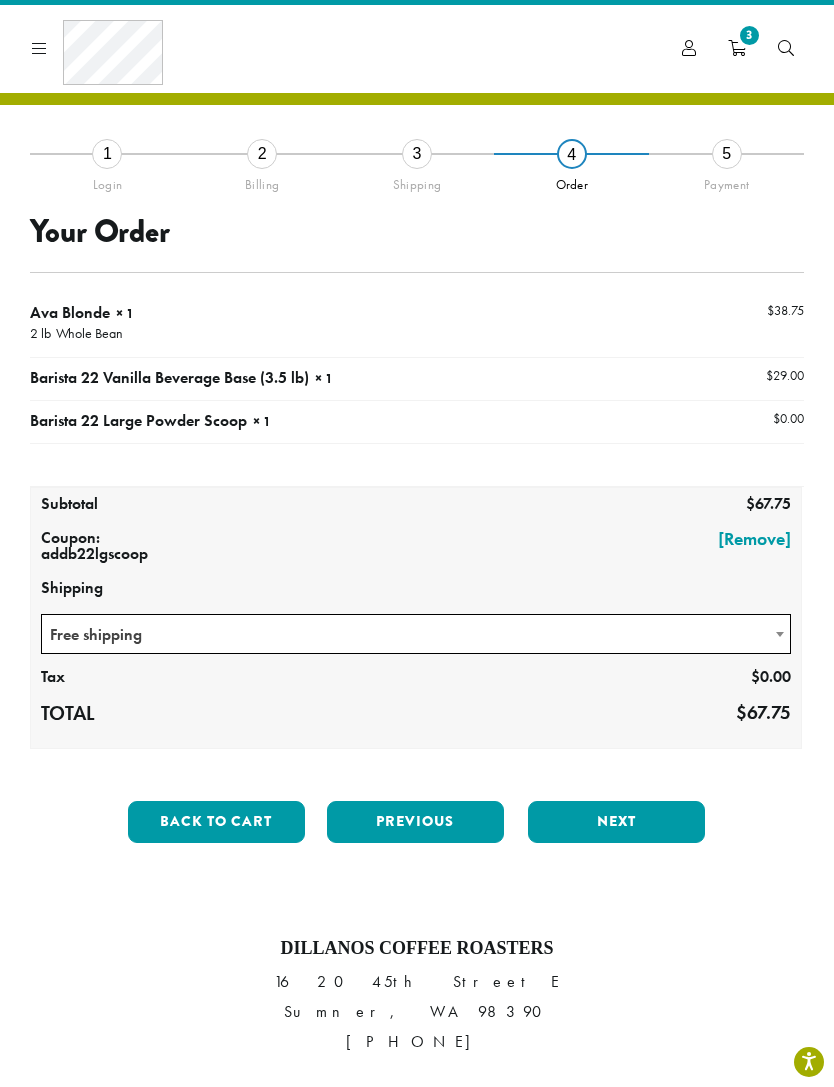 click on "Next" at bounding box center [616, 822] 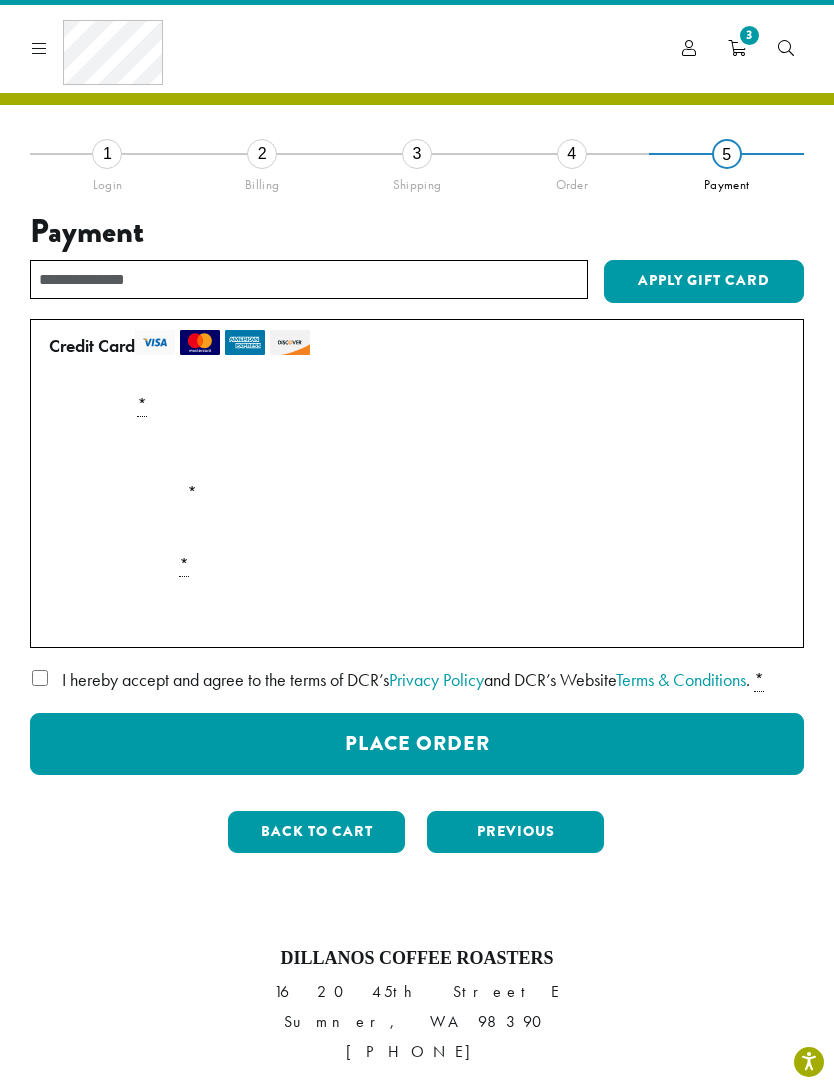 click at bounding box center (417, 609) 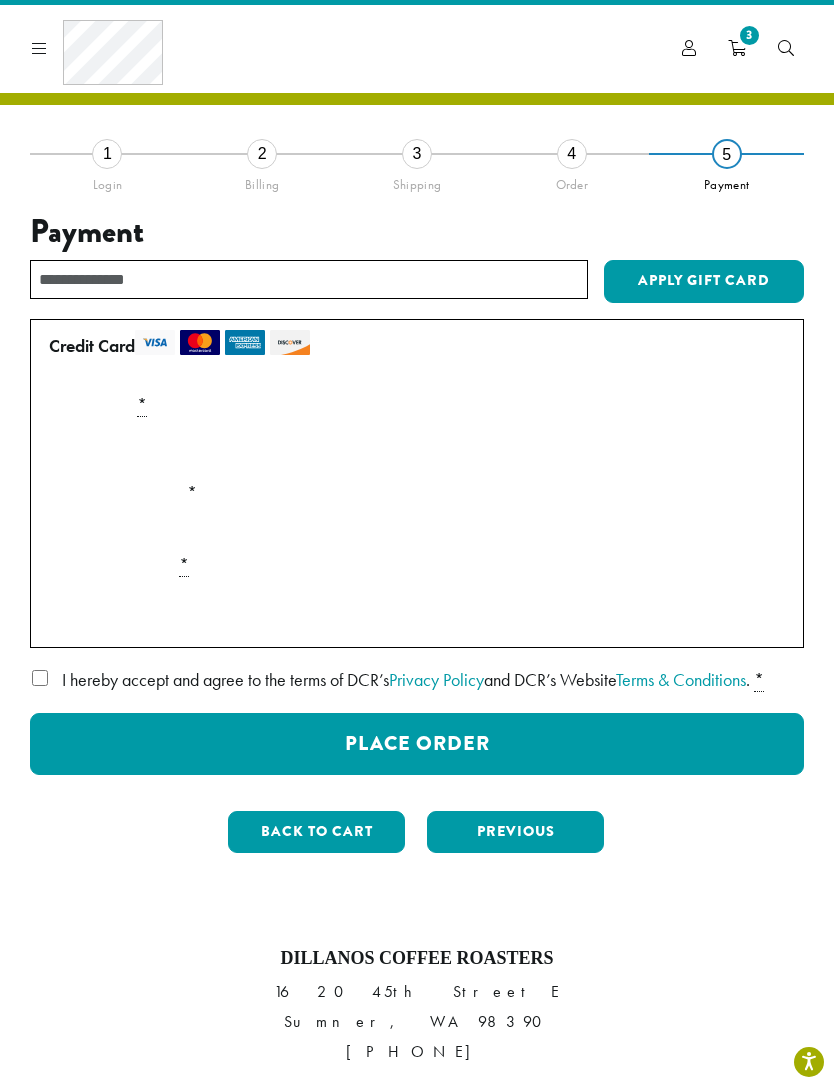 click on "Place Order" at bounding box center [417, 744] 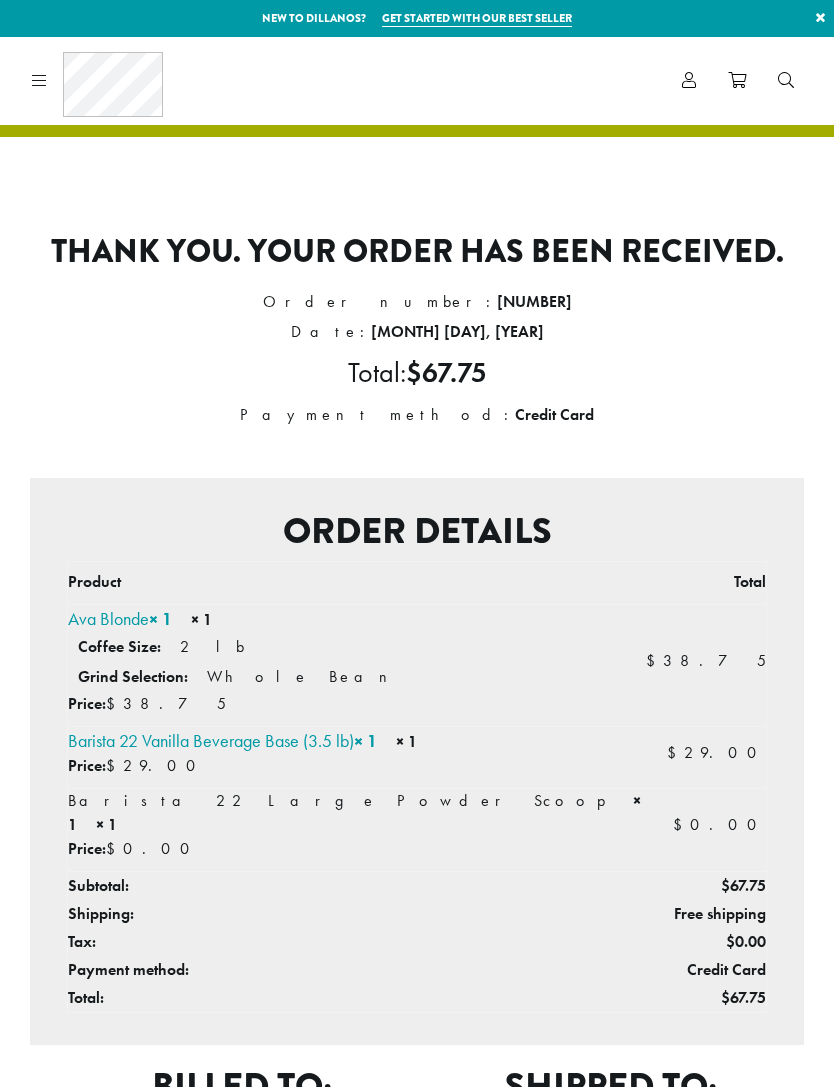 scroll, scrollTop: 0, scrollLeft: 0, axis: both 